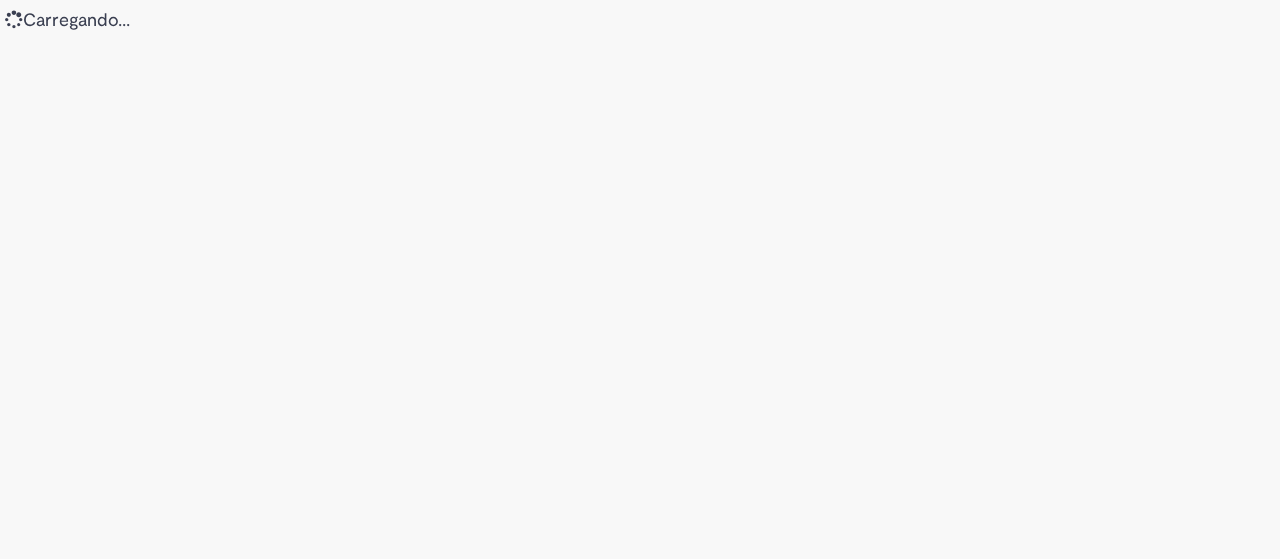 scroll, scrollTop: 0, scrollLeft: 0, axis: both 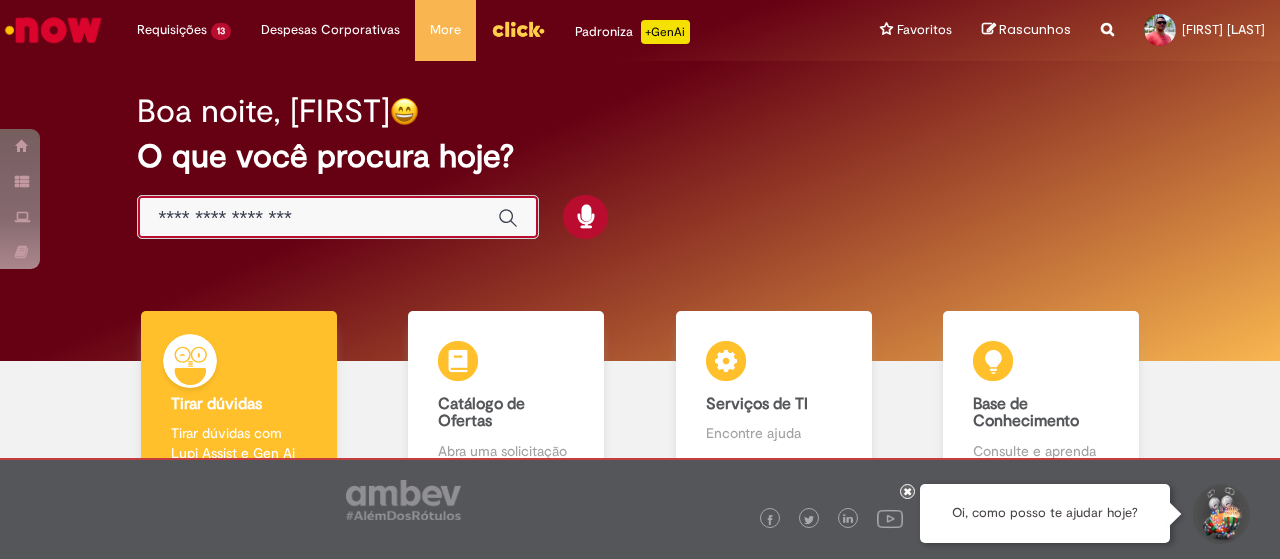 click at bounding box center [318, 218] 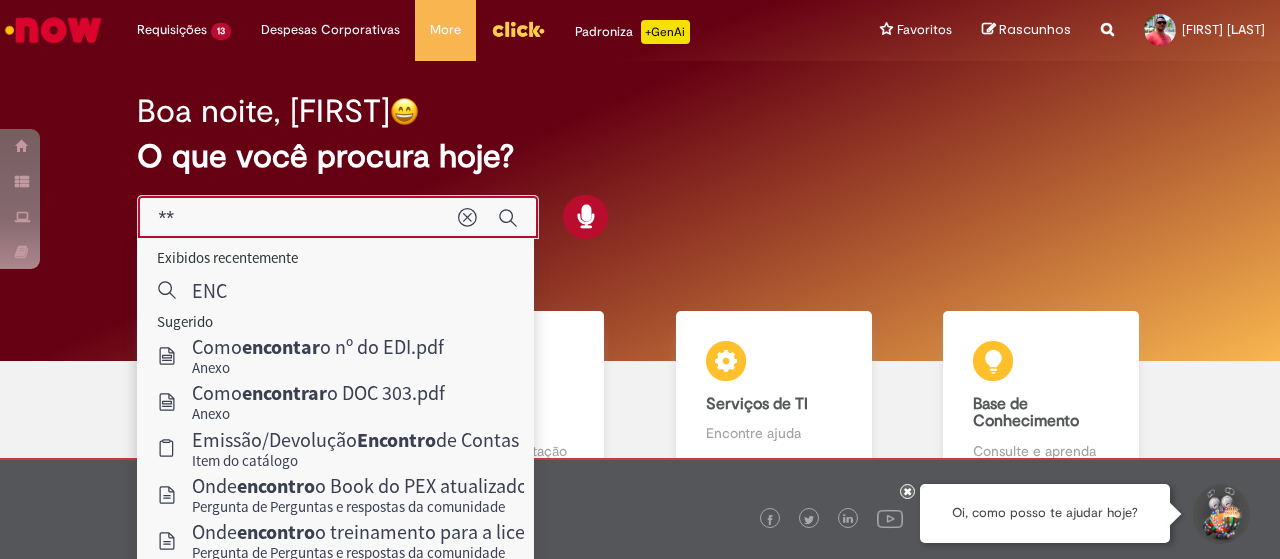 type on "*" 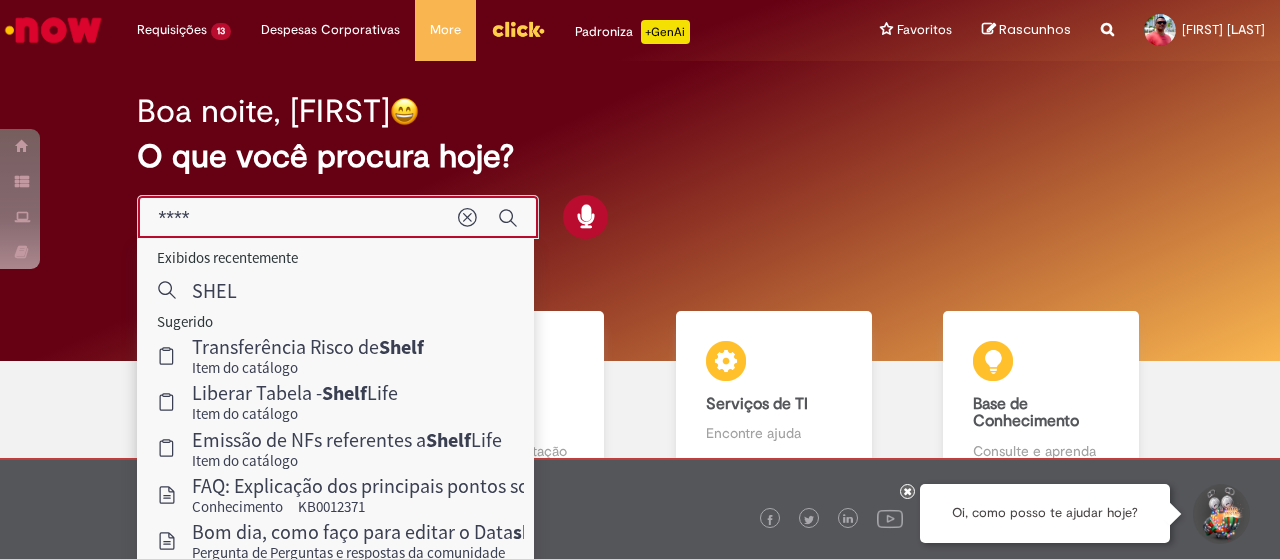 type on "*****" 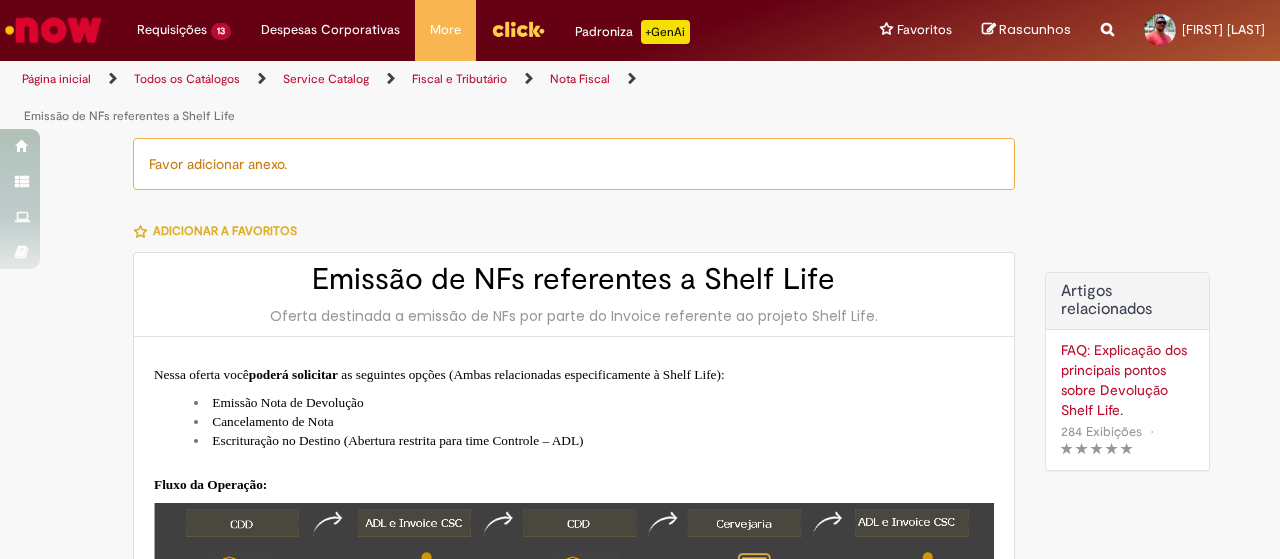 type on "********" 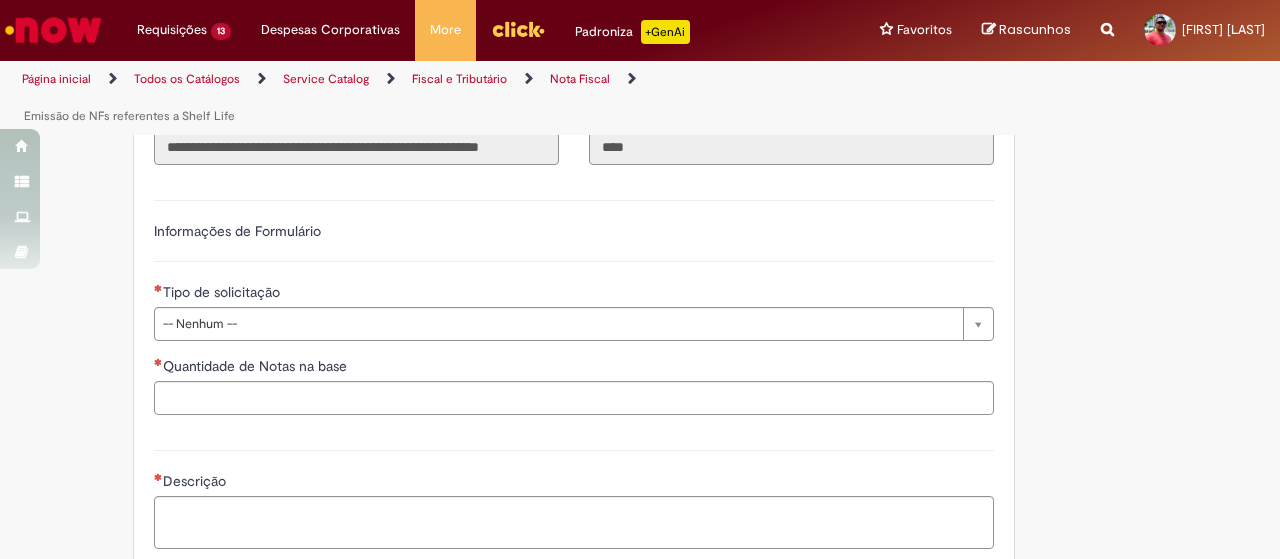 scroll, scrollTop: 1198, scrollLeft: 0, axis: vertical 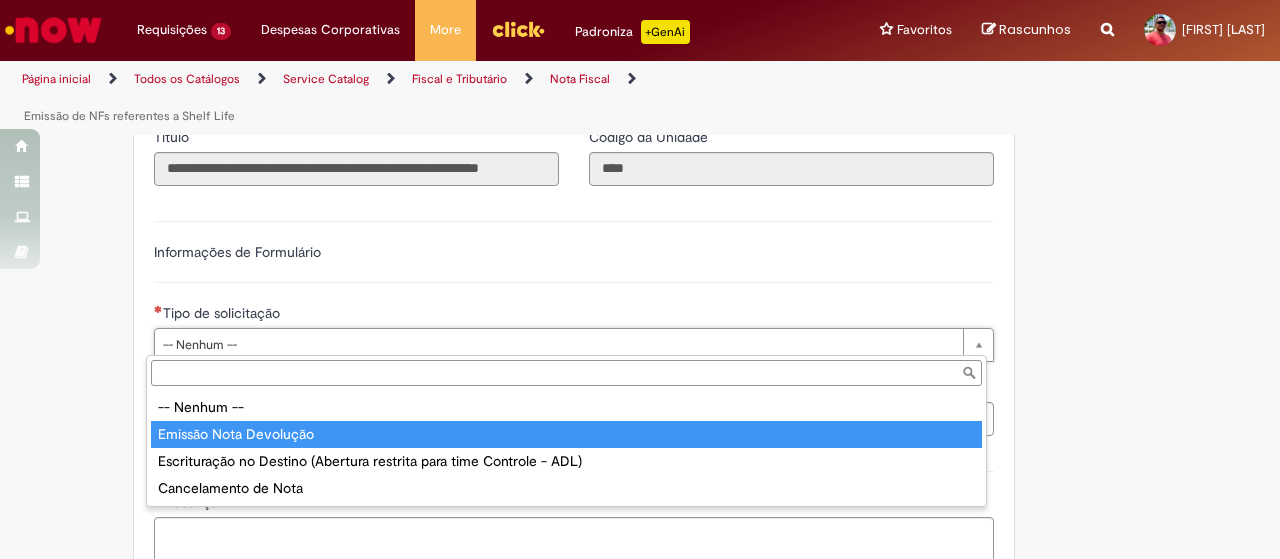 type on "**********" 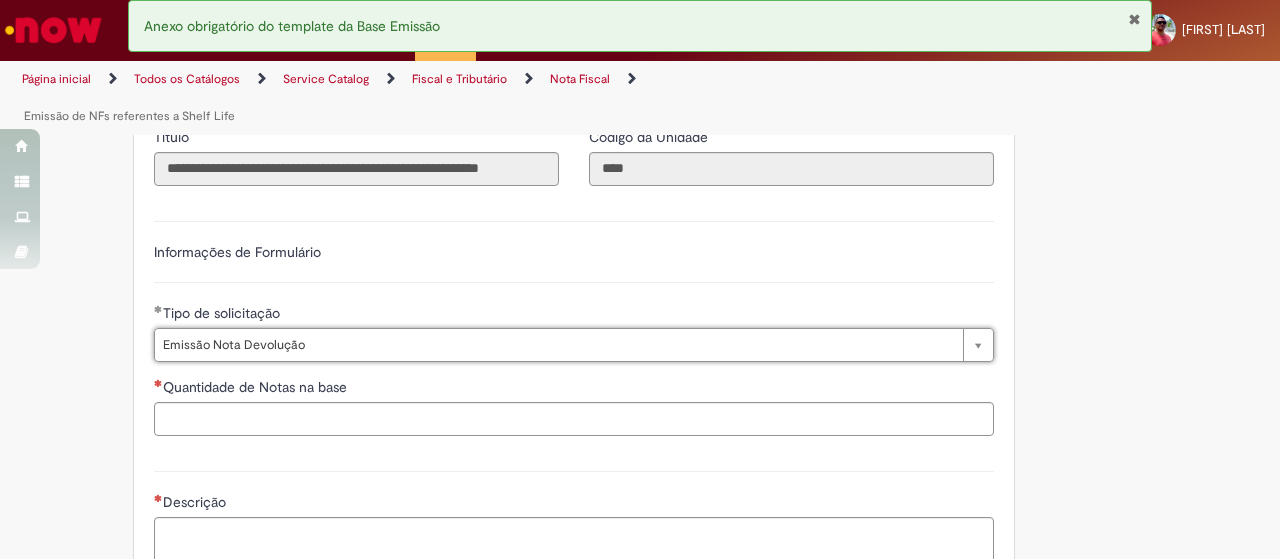 click on "Favor adicionar anexo.
Adicionar a Favoritos
Emissão de NFs referentes a Shelf Life
Oferta destinada a emissão de NFs por parte do Invoice referente ao projeto Shelf Life.
Nessa oferta você  poderá solicitar   as seguintes opções (Ambas relacionadas especificamente à Shelf Life):
Emissão Nota de Devolução
Cancelamento de Nota
Escrituração no Destino (Abertura restrita para time Controle – ADL)
Fluxo da Operação:
Verificar antes da abertura do chamado:
Saldo disponível em depósito CDD Produto Acabado e lote P. Recebido (Interface em 24 hrs);
Disponibilidade de NF de referência;
Não devolução após vencimento do PZC;
Disponibilidade de Frota (Acionamento de spot);
Conversão de produtos DZ e L na base de emissão de NF Shelf Life;
Não realizamos os atendimentos abaixo:
Devoluções por outros motivos (fora SHELF LIFE);" at bounding box center (542, -46) 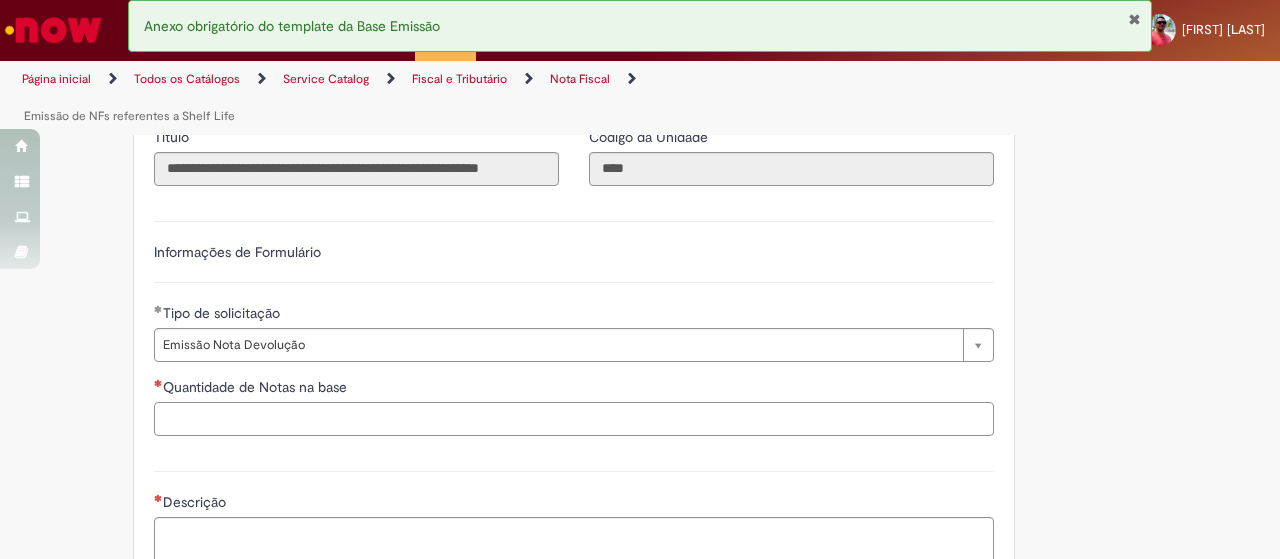 click on "Quantidade de Notas na base" at bounding box center (574, 419) 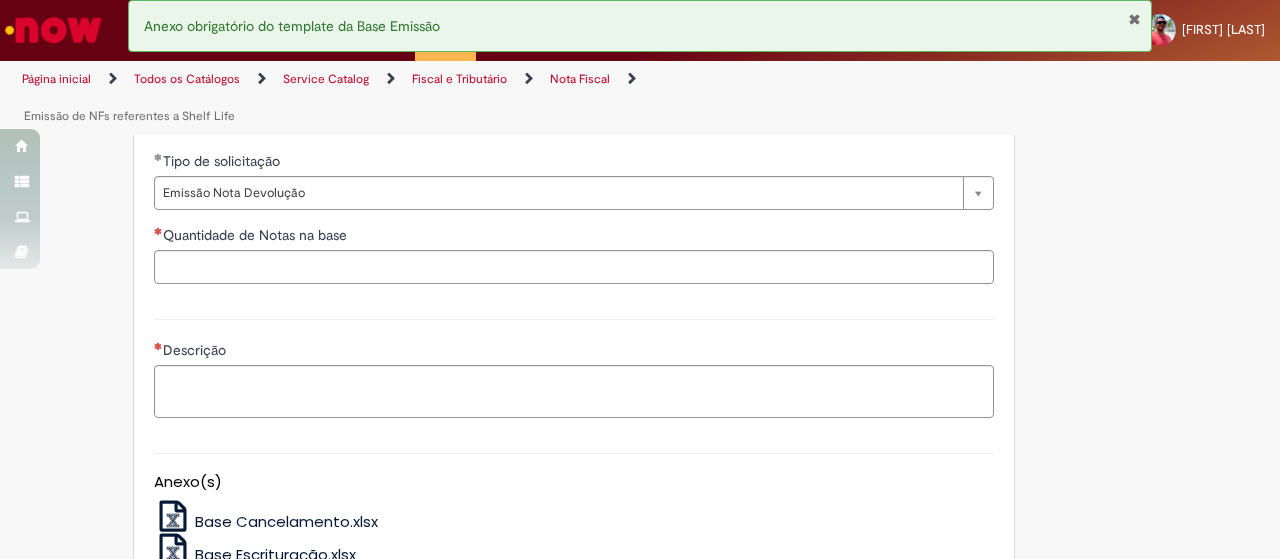 scroll, scrollTop: 1339, scrollLeft: 0, axis: vertical 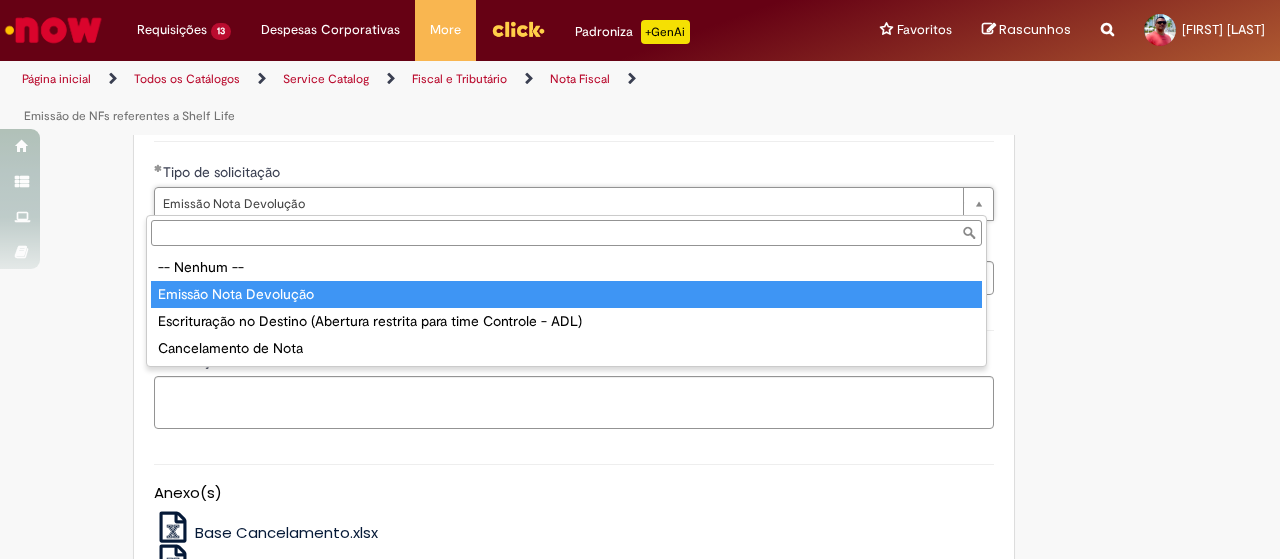 type on "**********" 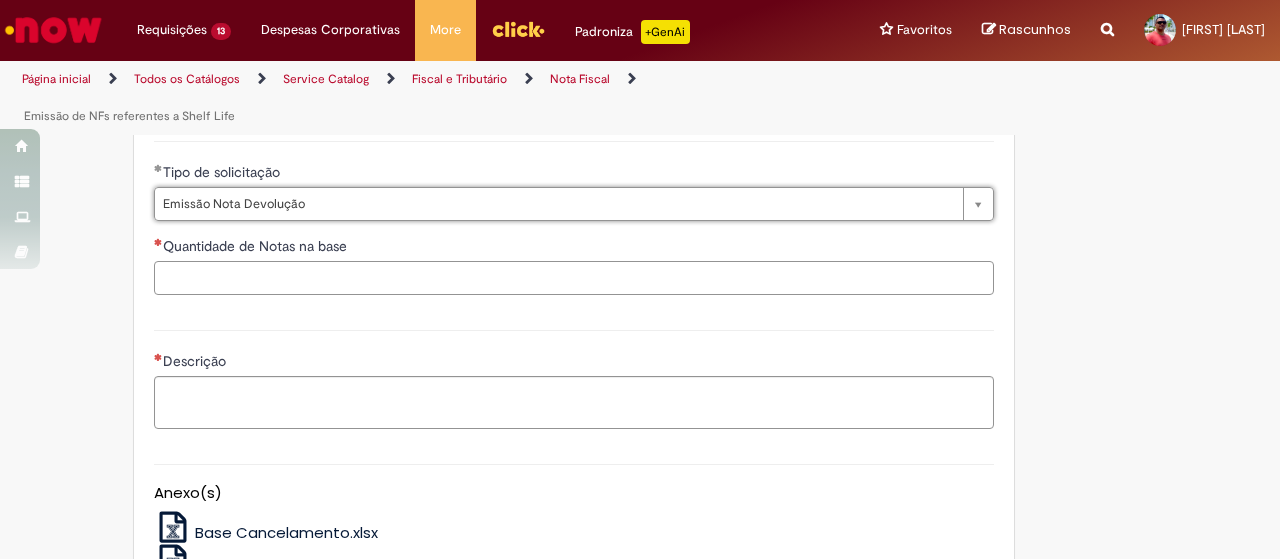 scroll, scrollTop: 0, scrollLeft: 0, axis: both 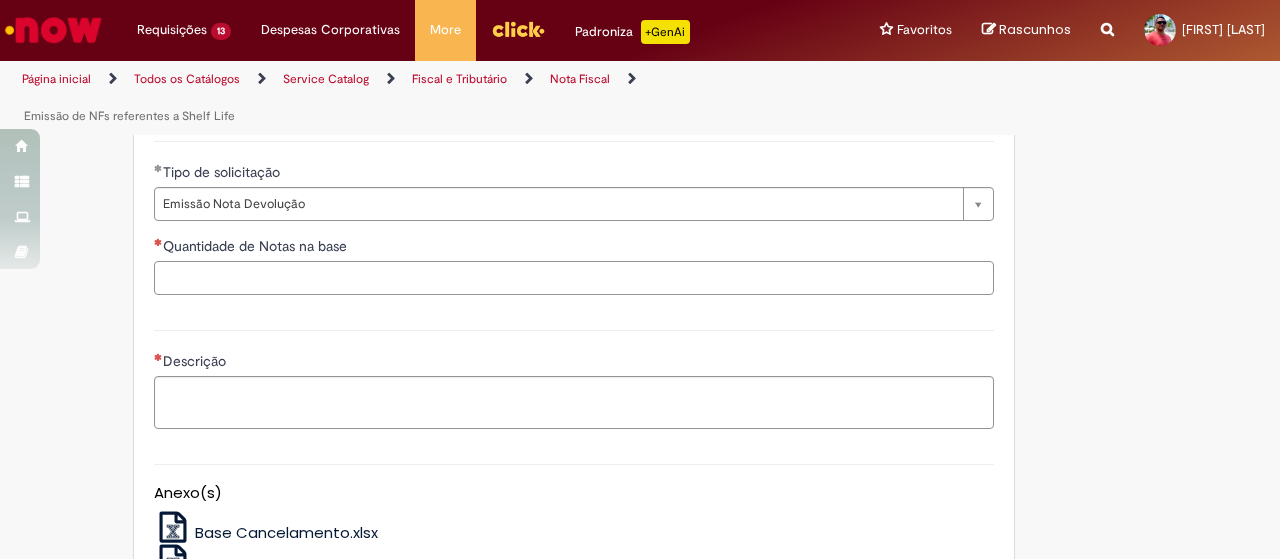 click on "Quantidade de Notas na base" at bounding box center [574, 278] 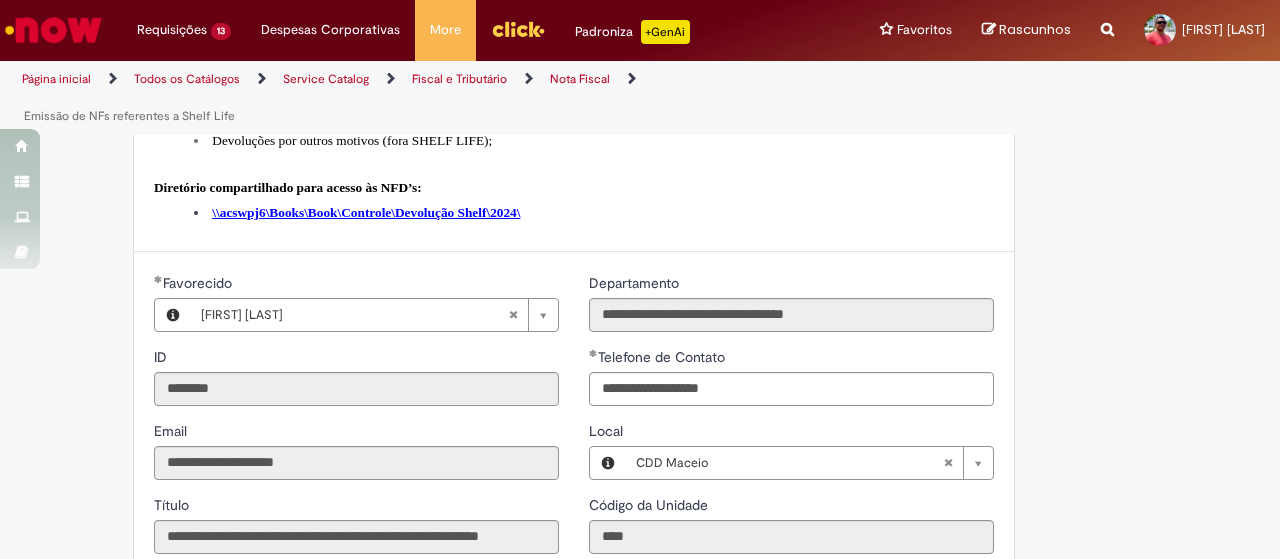 scroll, scrollTop: 816, scrollLeft: 0, axis: vertical 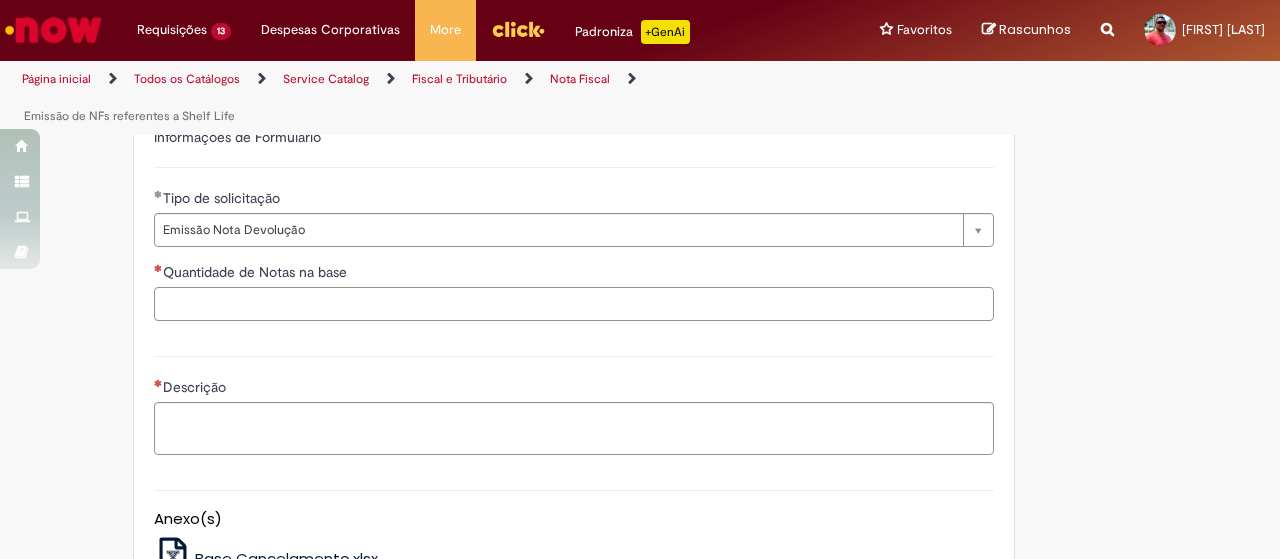 click on "Quantidade de Notas na base" at bounding box center [574, 304] 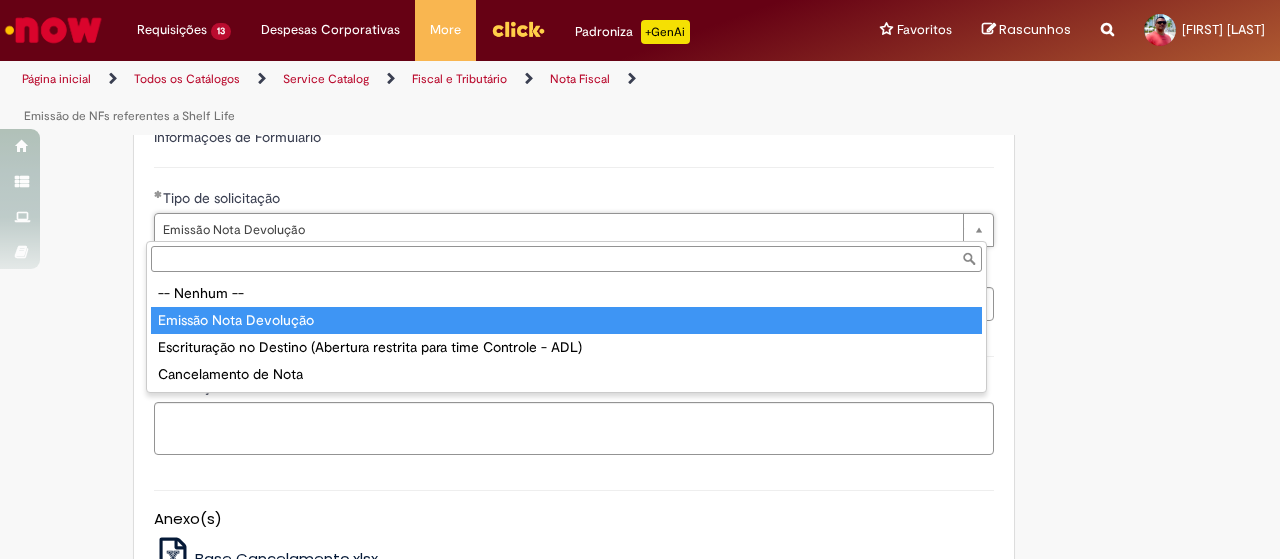 type on "**********" 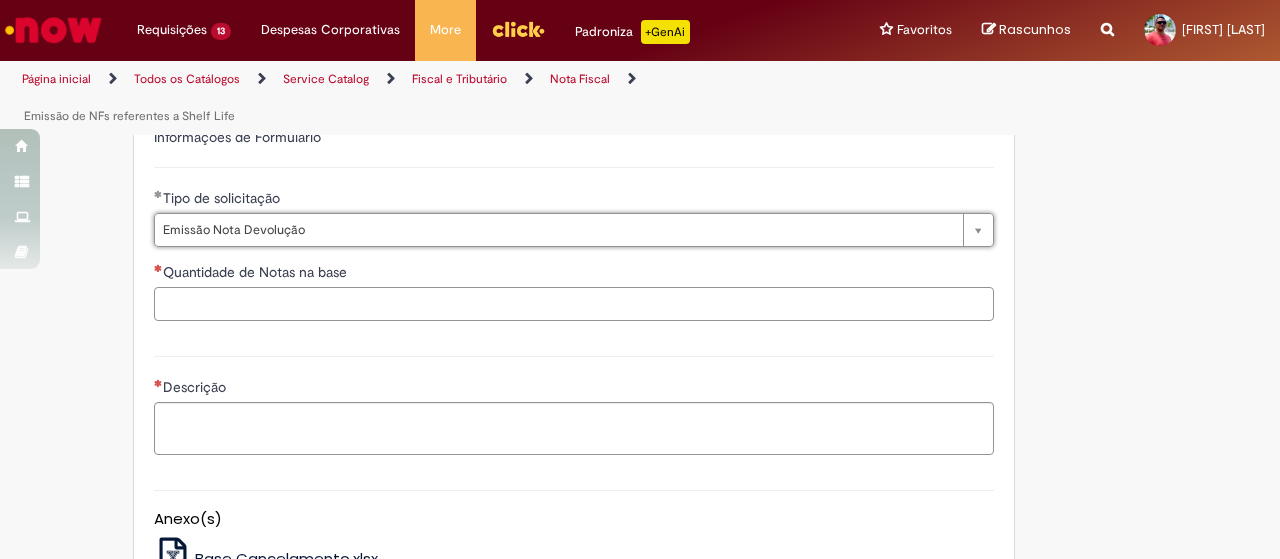 scroll, scrollTop: 0, scrollLeft: 0, axis: both 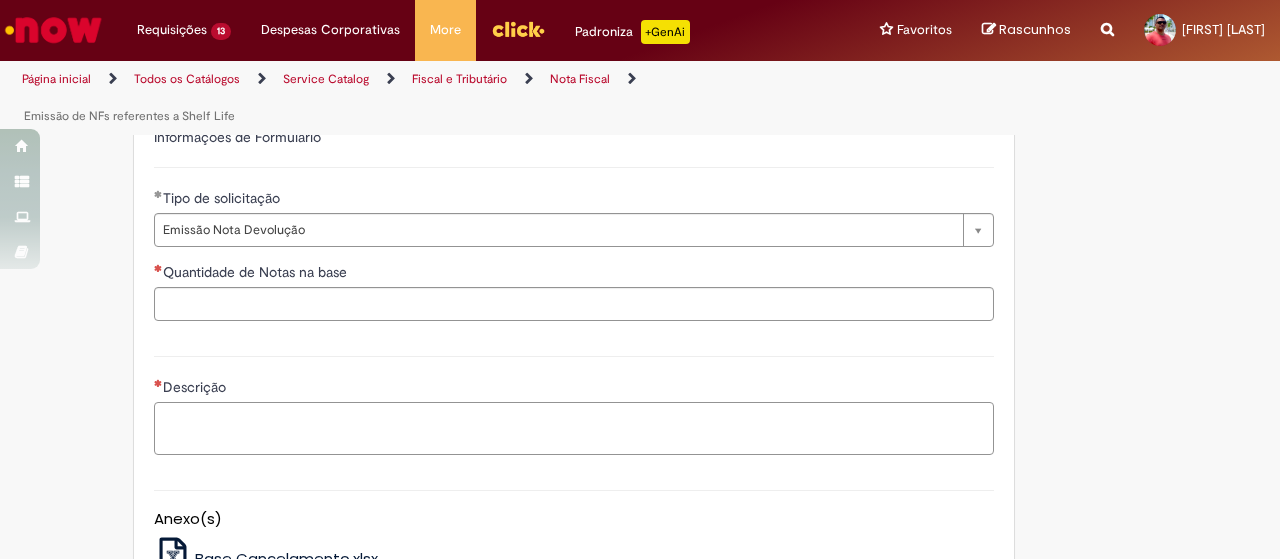 click on "Descrição" at bounding box center (574, 428) 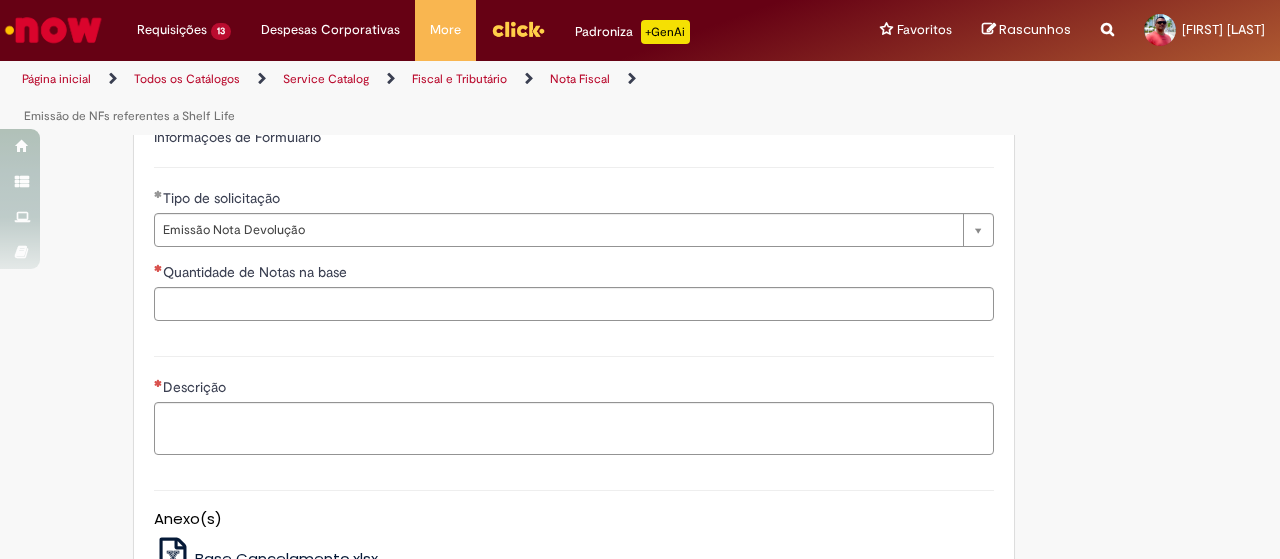 scroll, scrollTop: 1527, scrollLeft: 0, axis: vertical 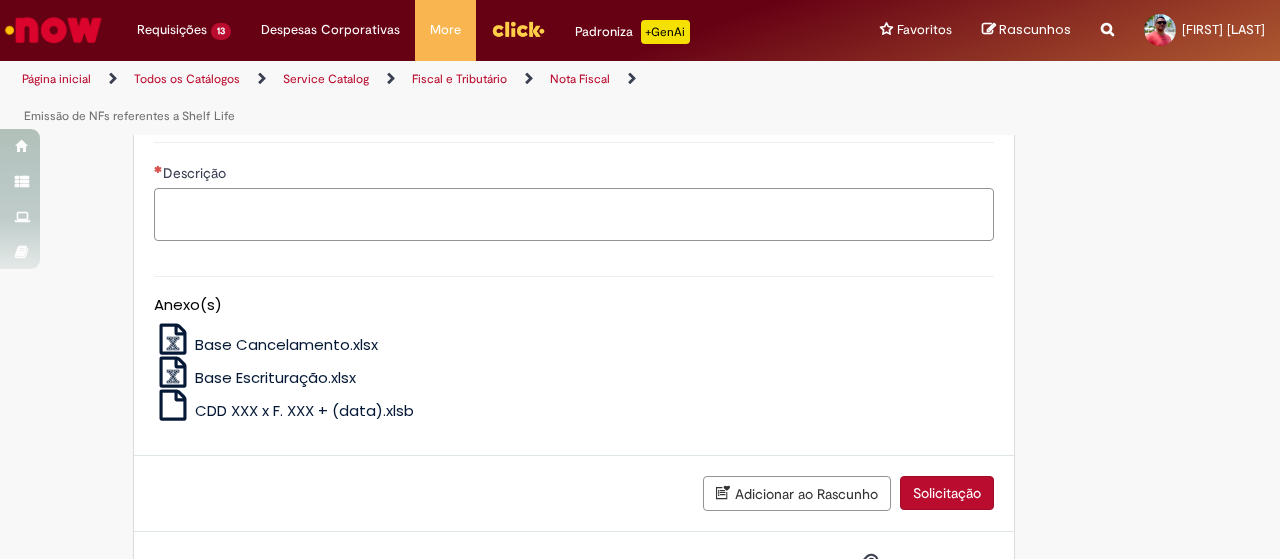 drag, startPoint x: 334, startPoint y: 230, endPoint x: 317, endPoint y: 257, distance: 31.906113 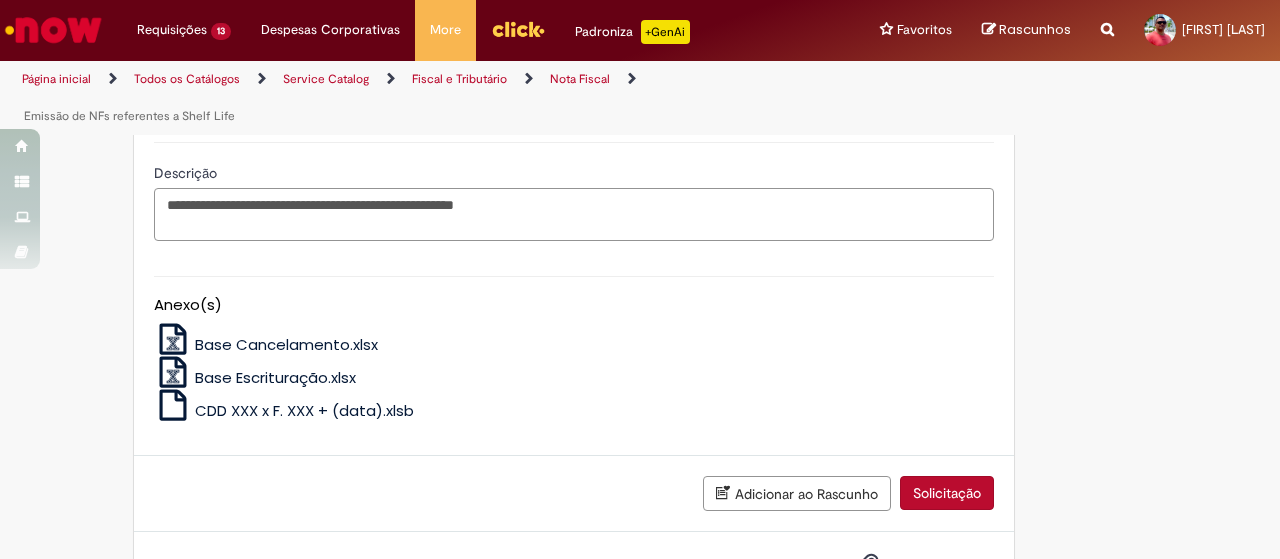 type on "**********" 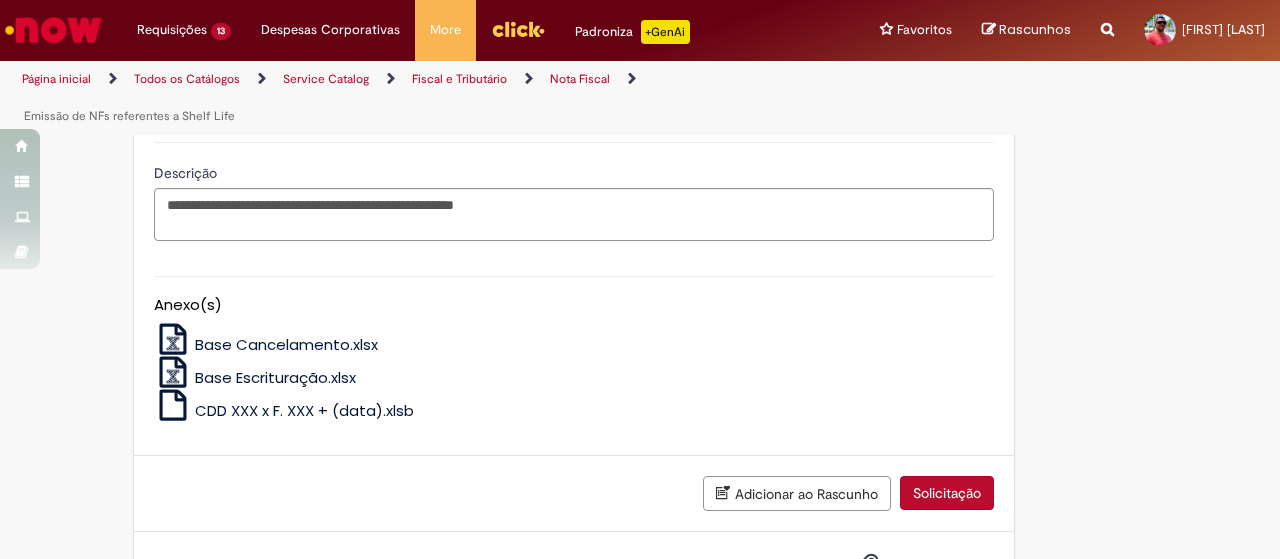 click on "Adicionar ao Rascunho" at bounding box center [797, 493] 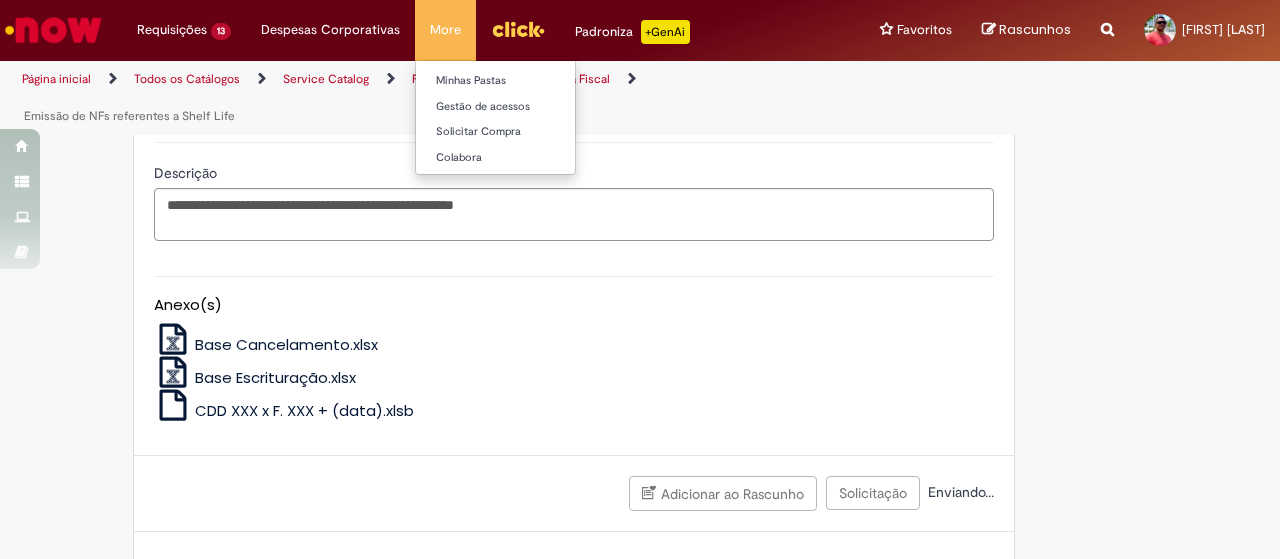 scroll, scrollTop: 0, scrollLeft: 0, axis: both 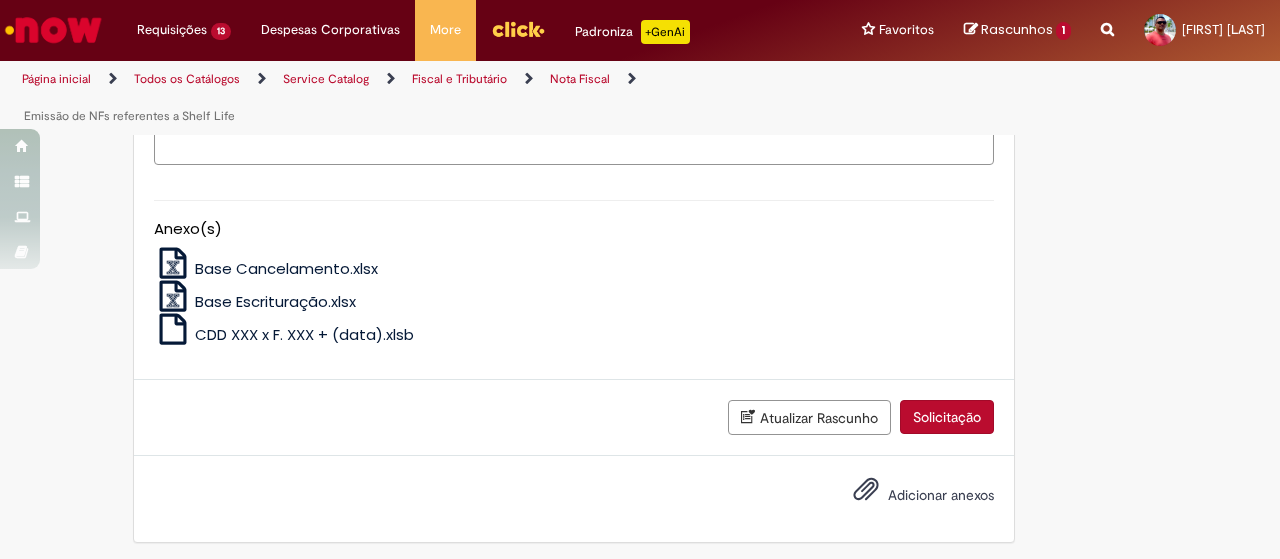 click on "Adicionar anexos" at bounding box center [941, 495] 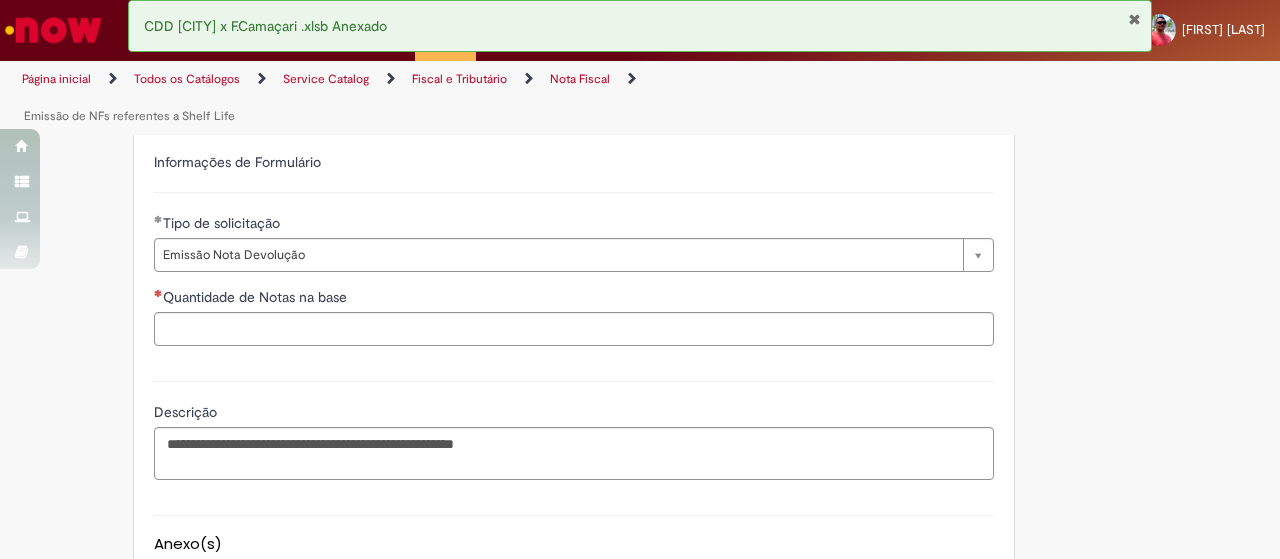 scroll, scrollTop: 1308, scrollLeft: 0, axis: vertical 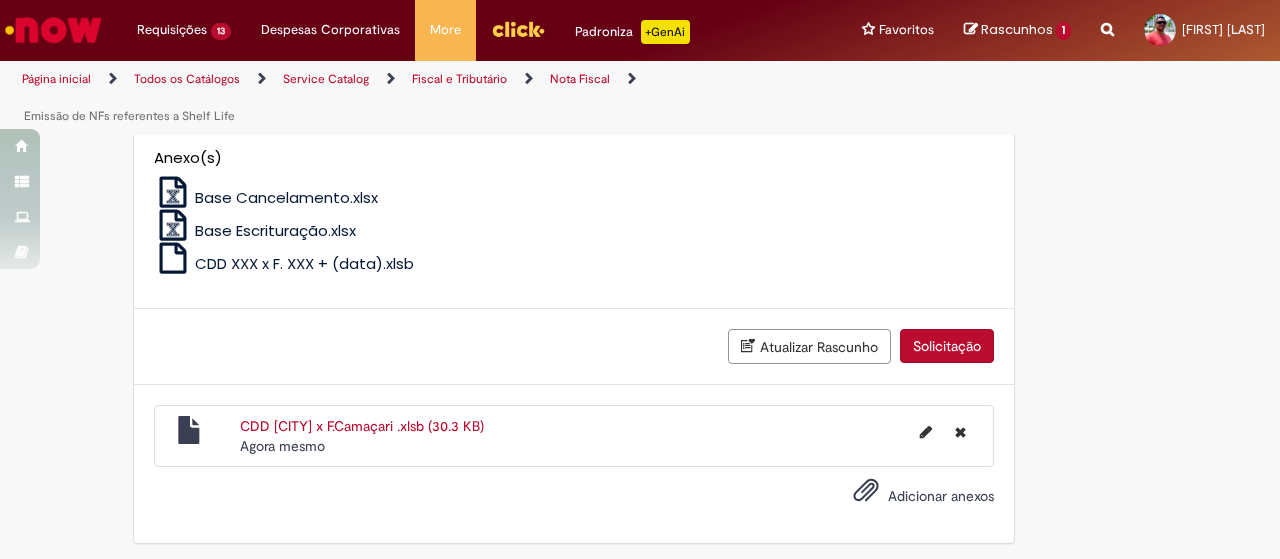 click on "Solicitação" at bounding box center [947, 346] 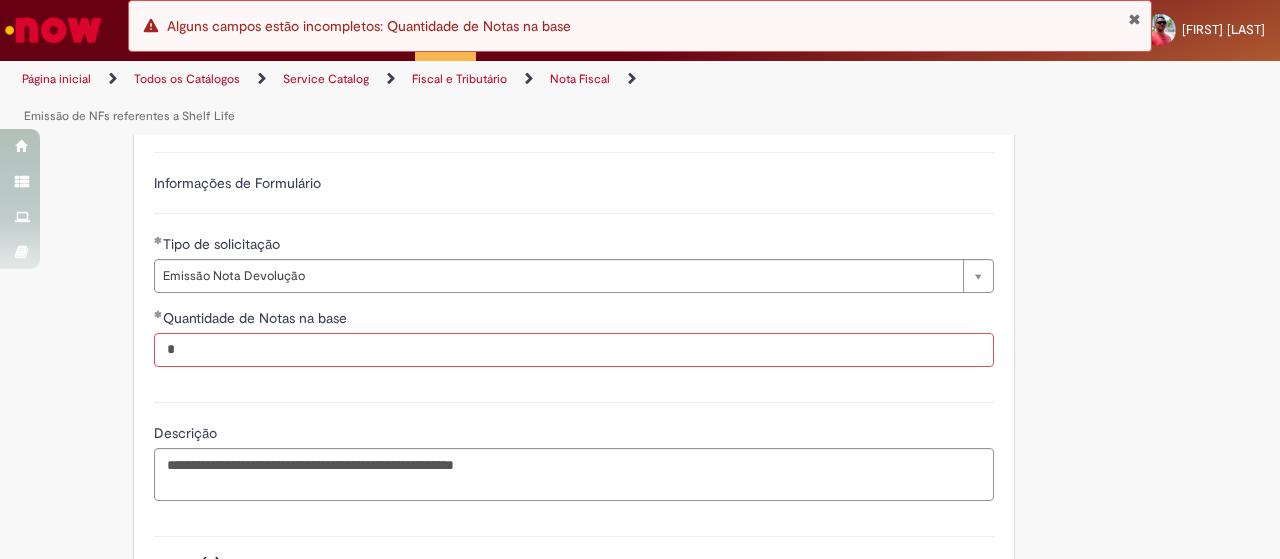 type on "*" 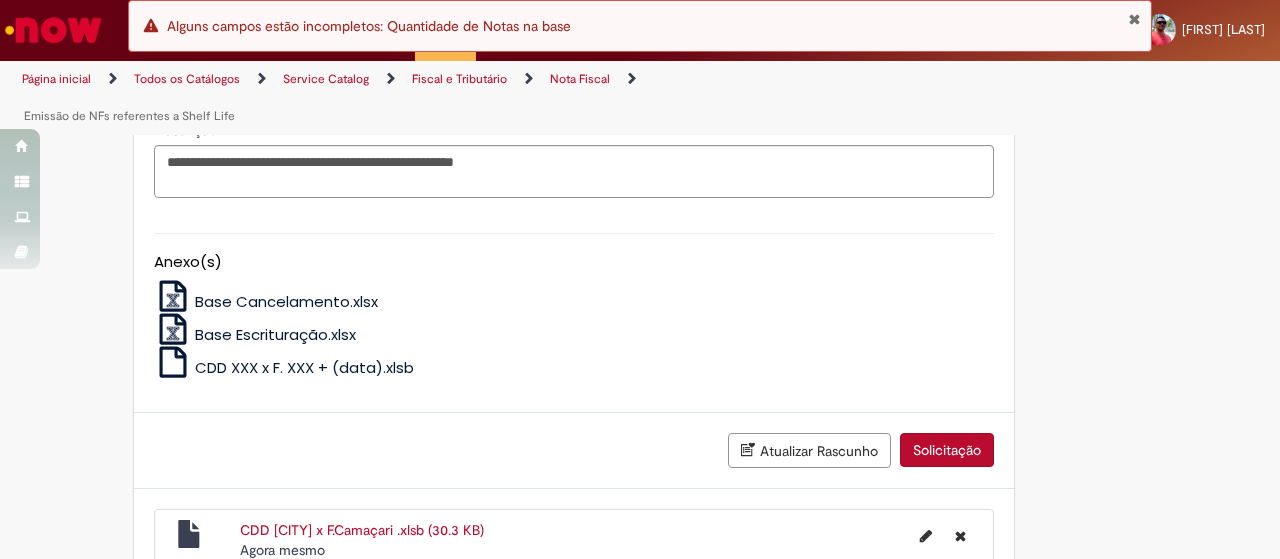 scroll, scrollTop: 1672, scrollLeft: 0, axis: vertical 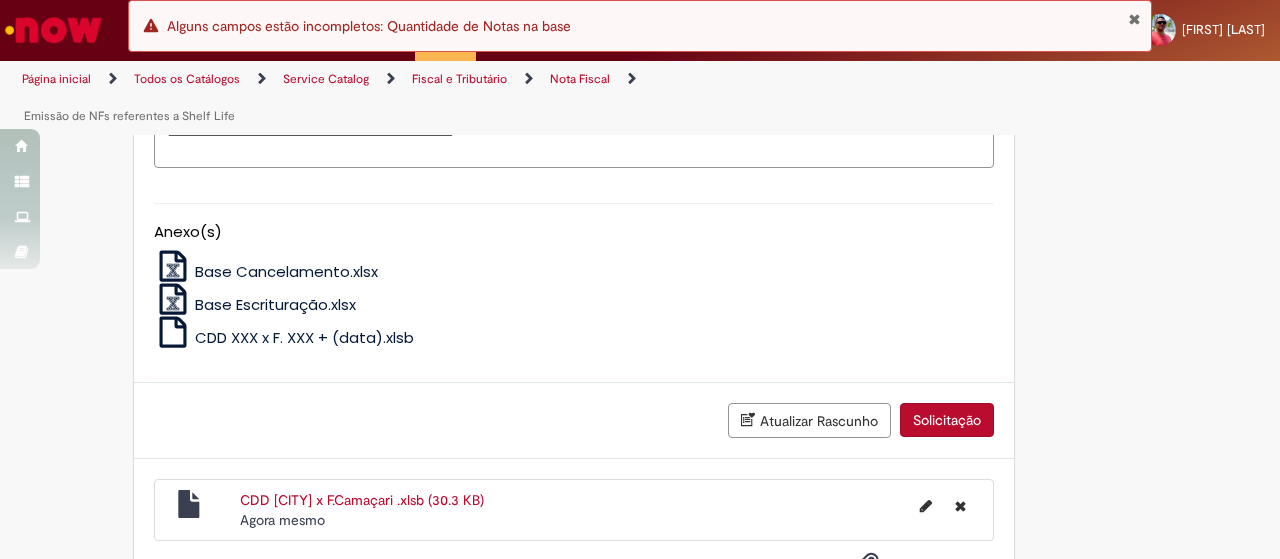 click on "Solicitação" at bounding box center [947, 420] 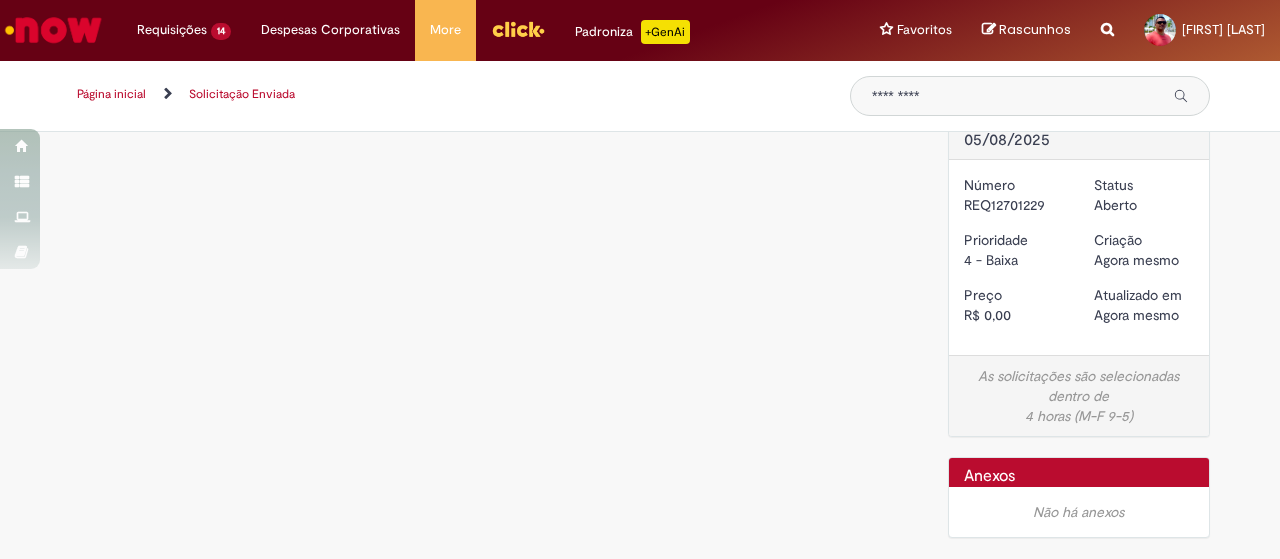 scroll, scrollTop: 0, scrollLeft: 0, axis: both 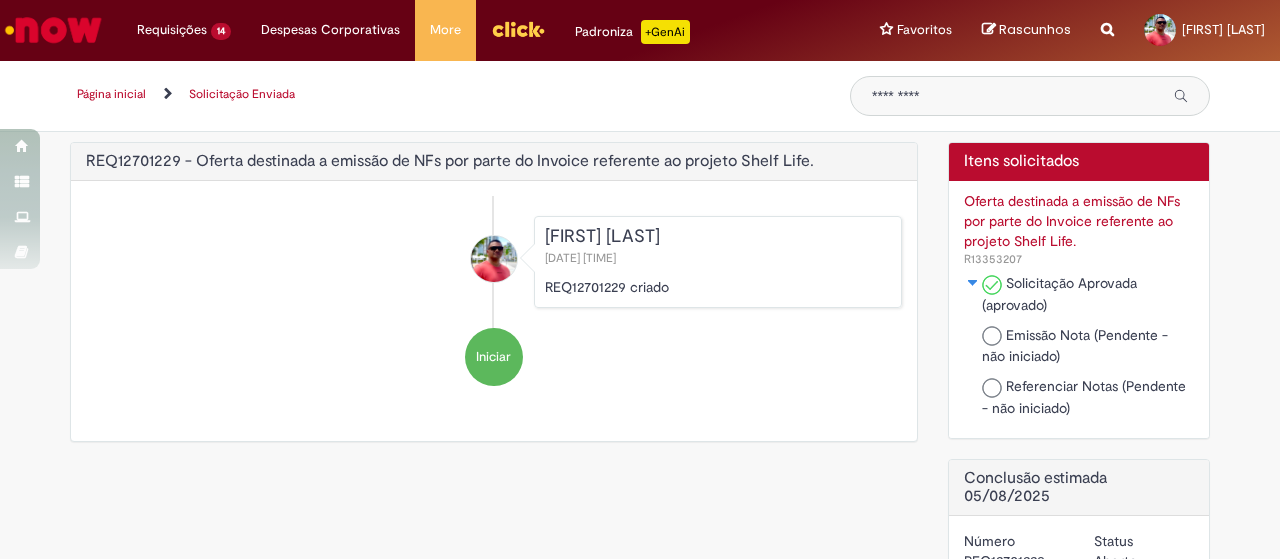 click on "Página inicial
Solicitação Enviada" at bounding box center (640, 96) 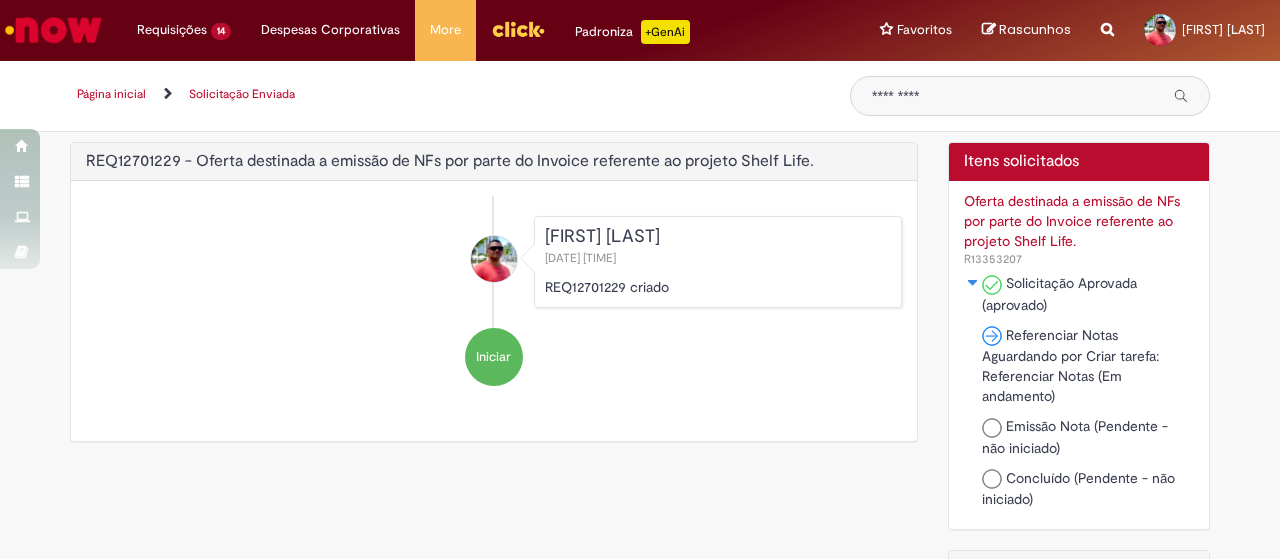 scroll, scrollTop: 0, scrollLeft: 0, axis: both 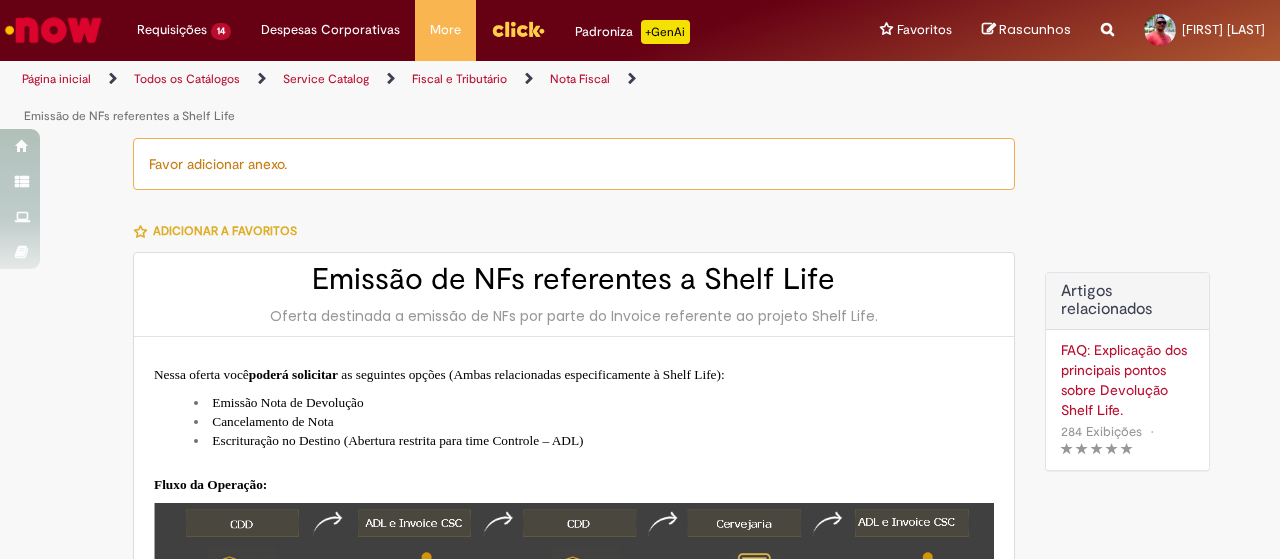 type on "********" 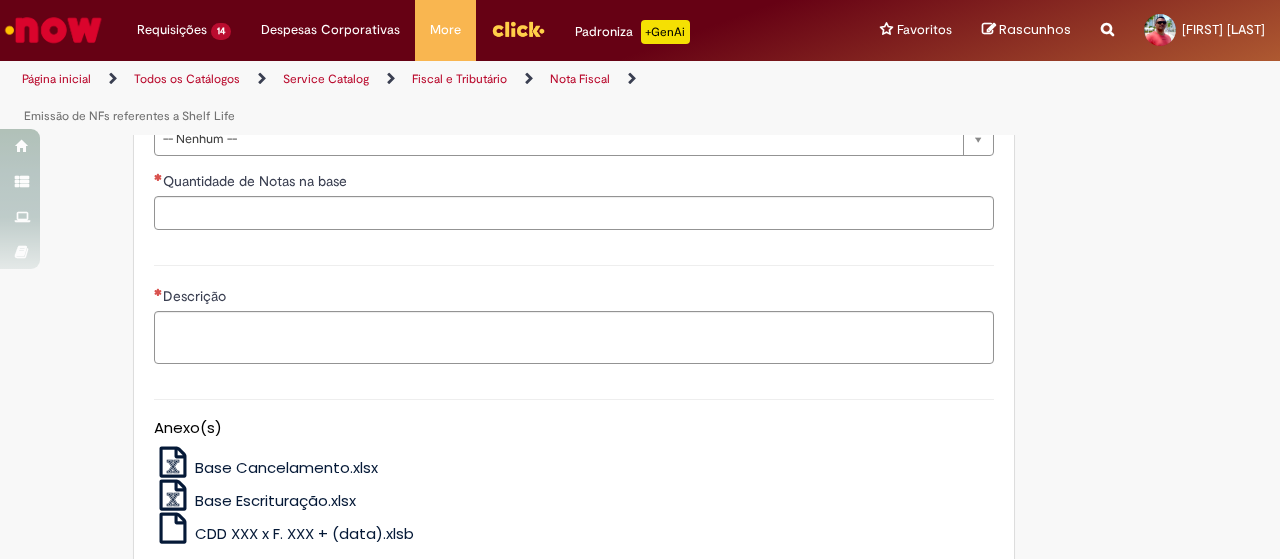 scroll, scrollTop: 1400, scrollLeft: 0, axis: vertical 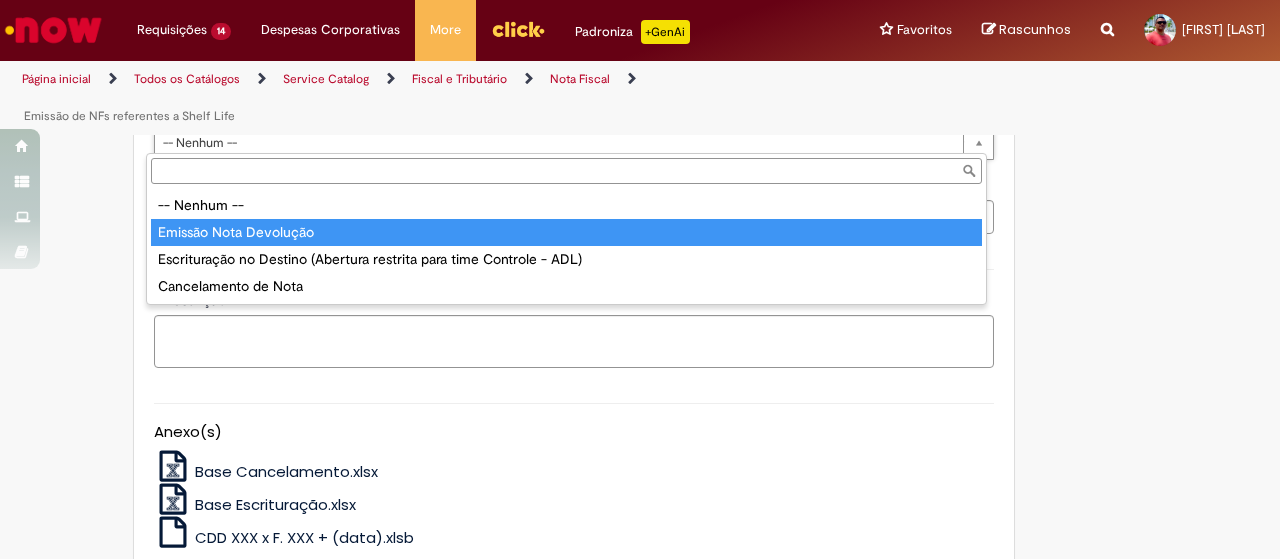 type on "**********" 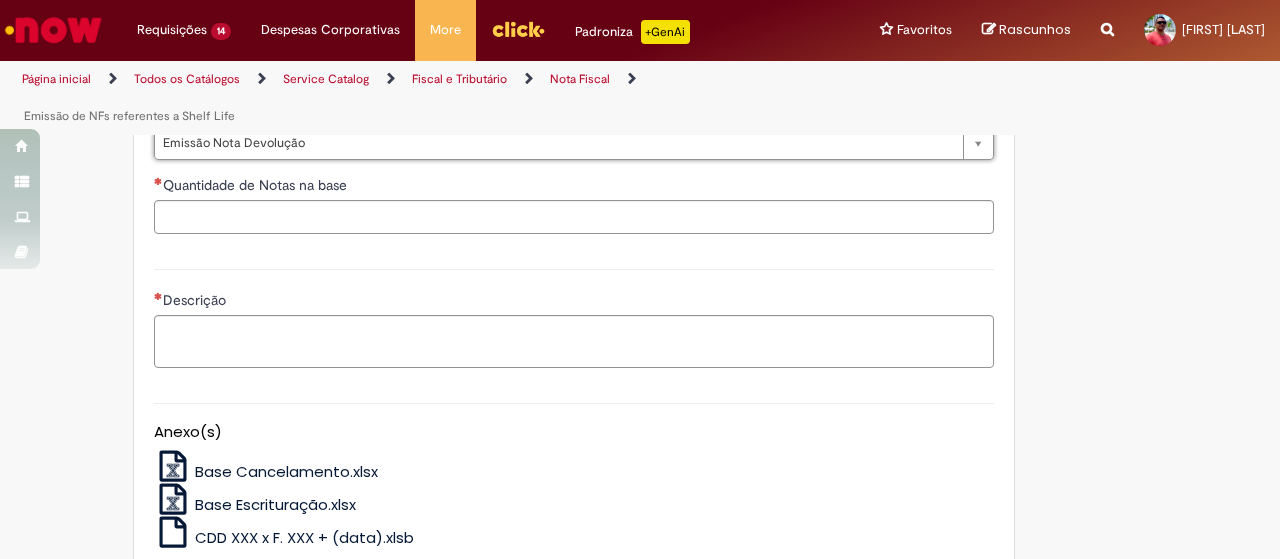 scroll, scrollTop: 1177, scrollLeft: 0, axis: vertical 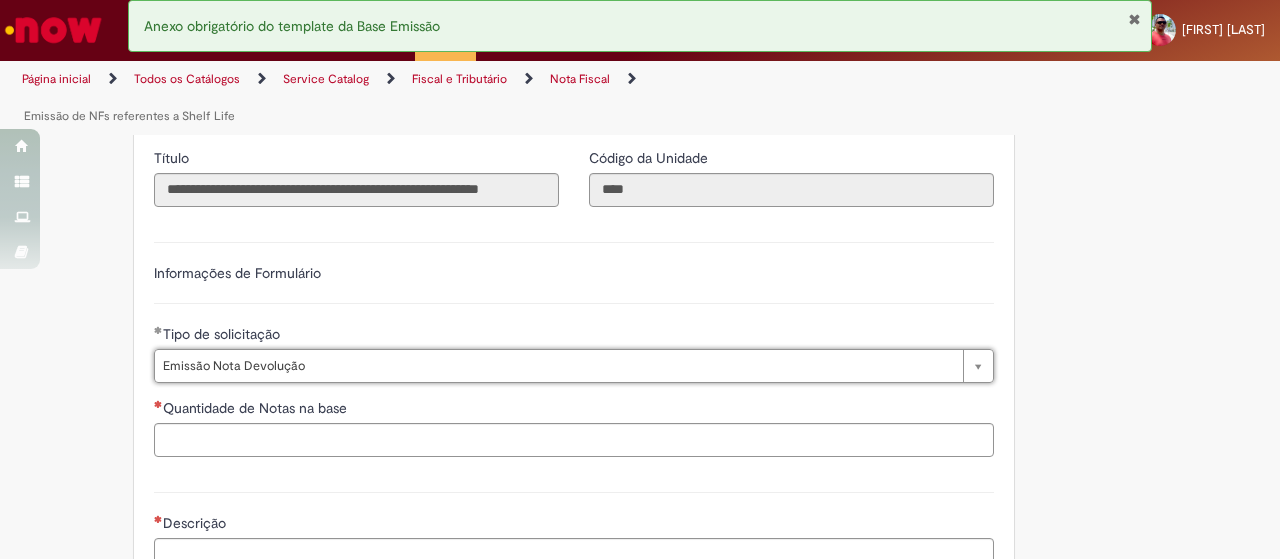 click at bounding box center [1134, 19] 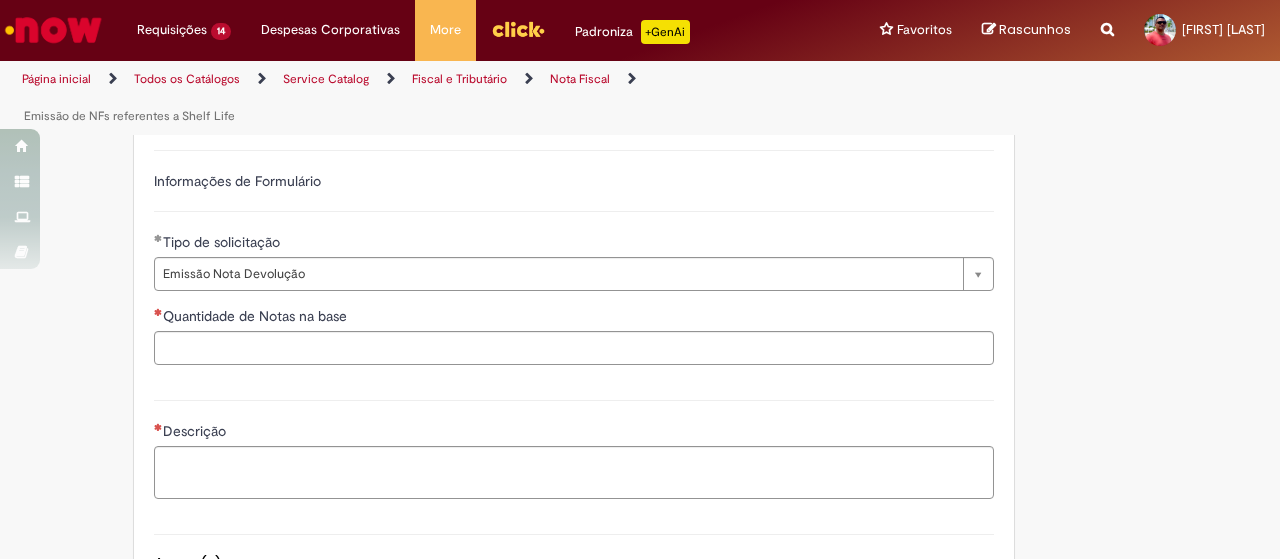 scroll, scrollTop: 1276, scrollLeft: 0, axis: vertical 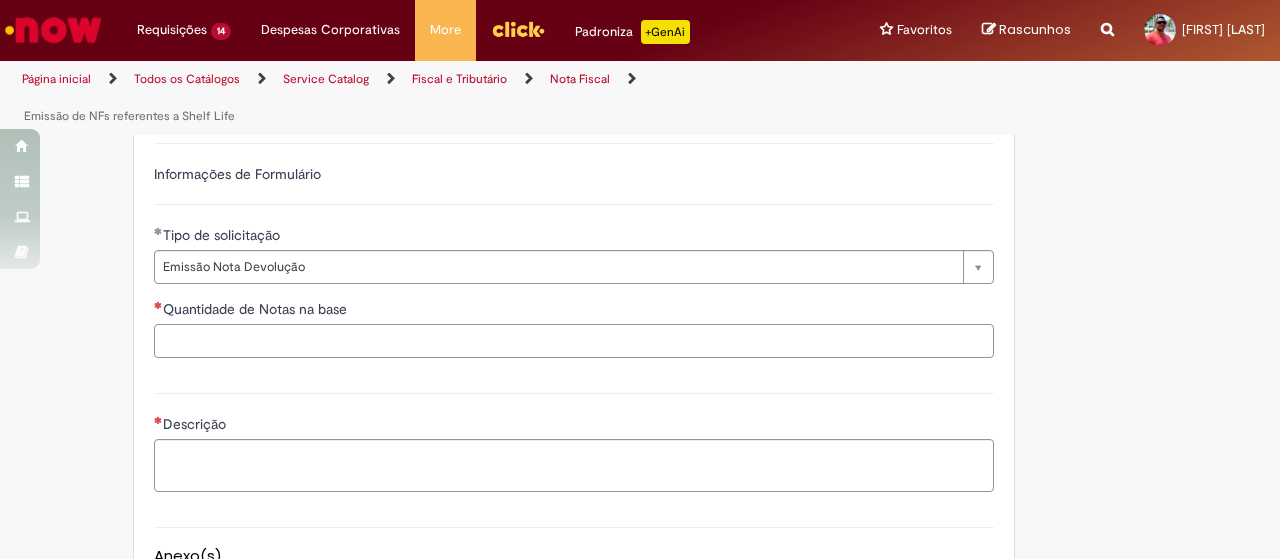 click on "Quantidade de Notas na base" at bounding box center (574, 341) 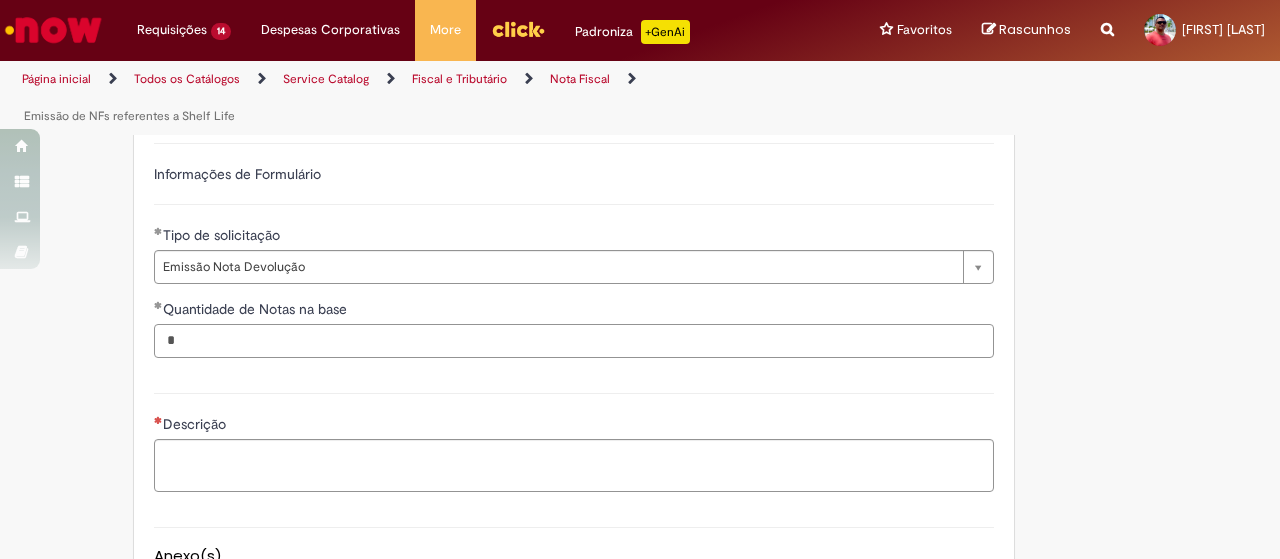 type on "*" 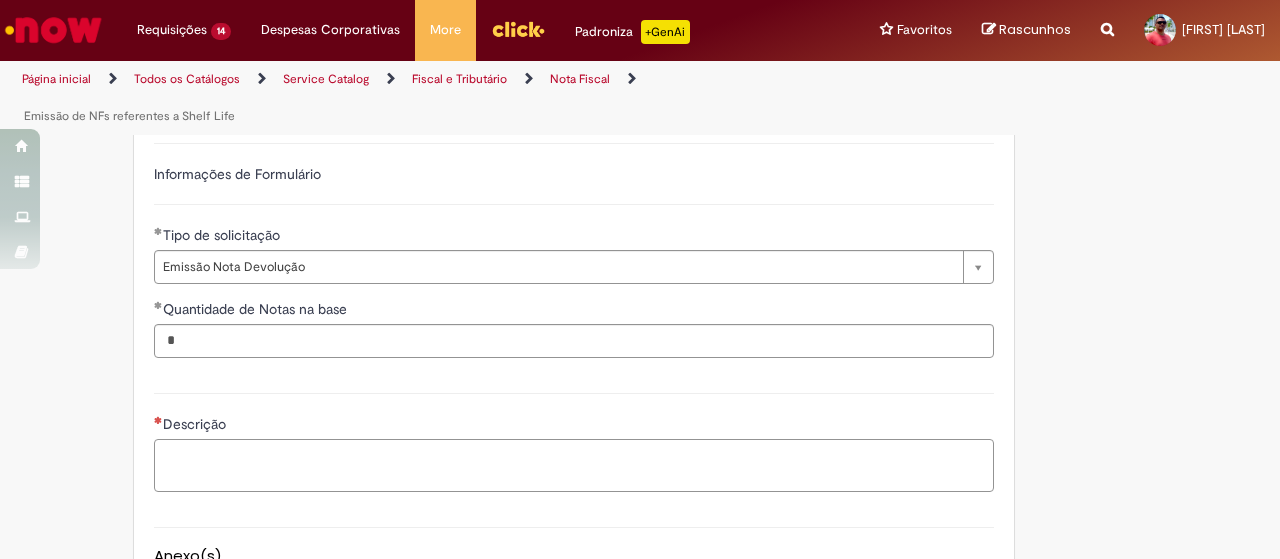 click on "Descrição" at bounding box center [574, 465] 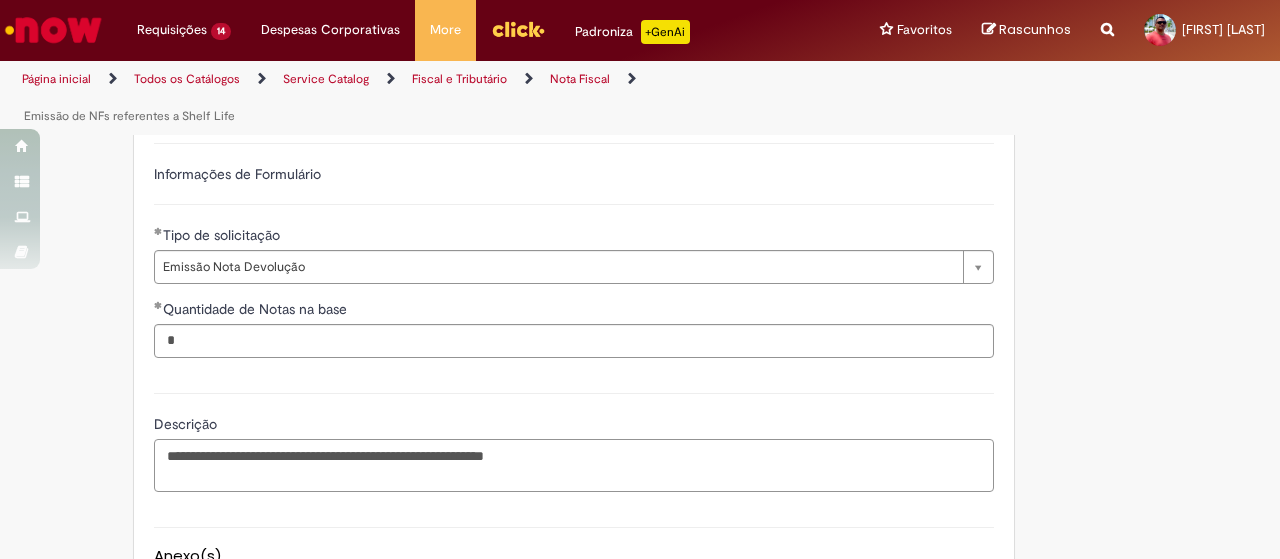 click on "**********" at bounding box center (574, 465) 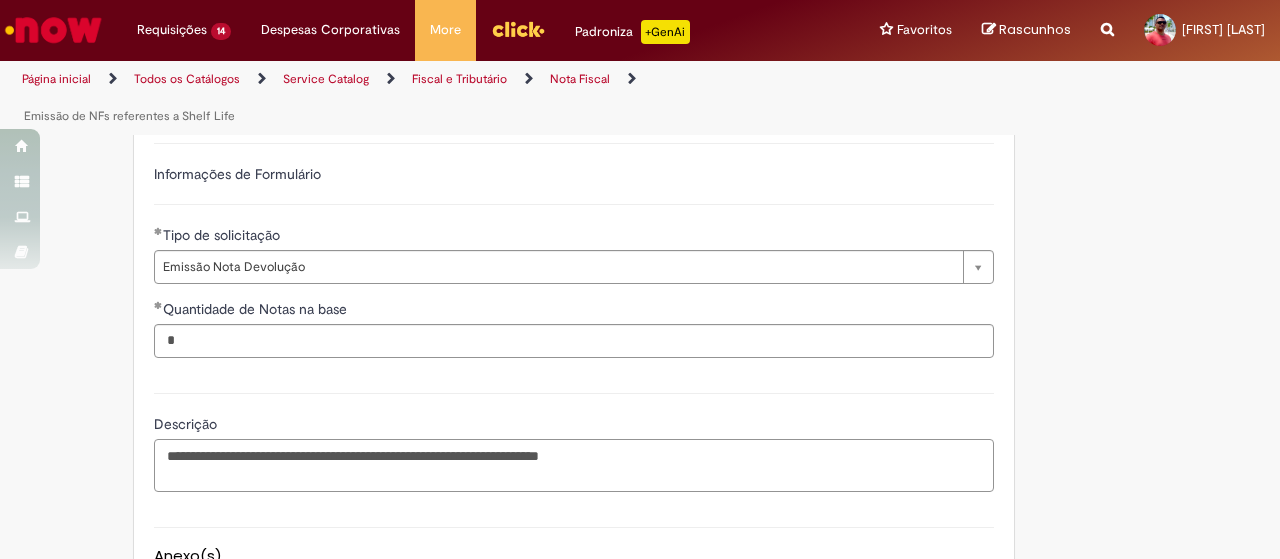 type on "**********" 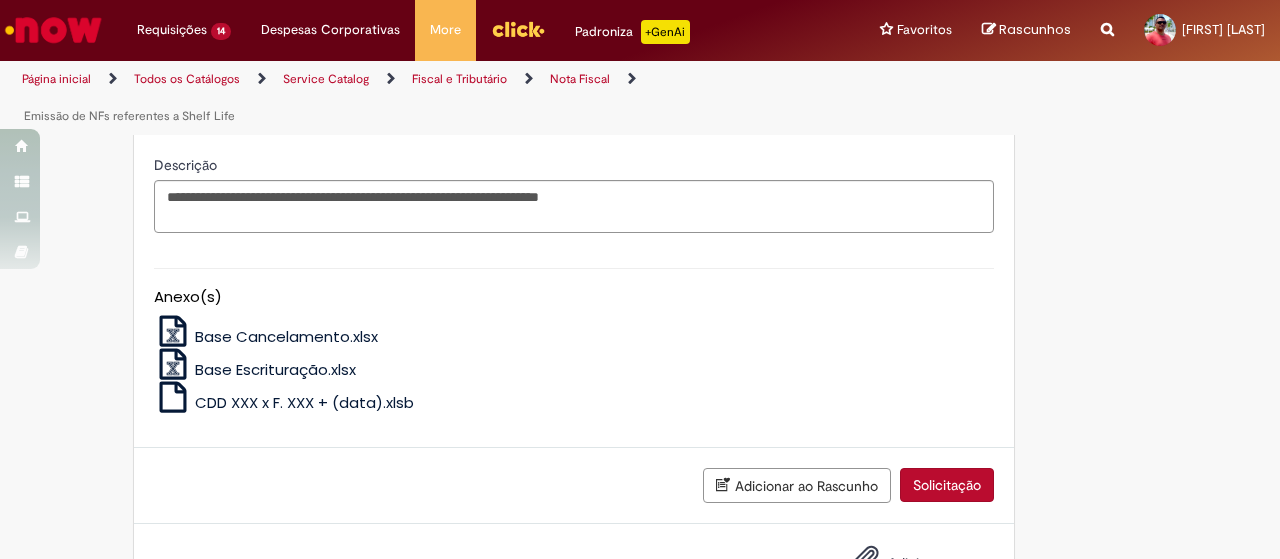scroll, scrollTop: 1525, scrollLeft: 0, axis: vertical 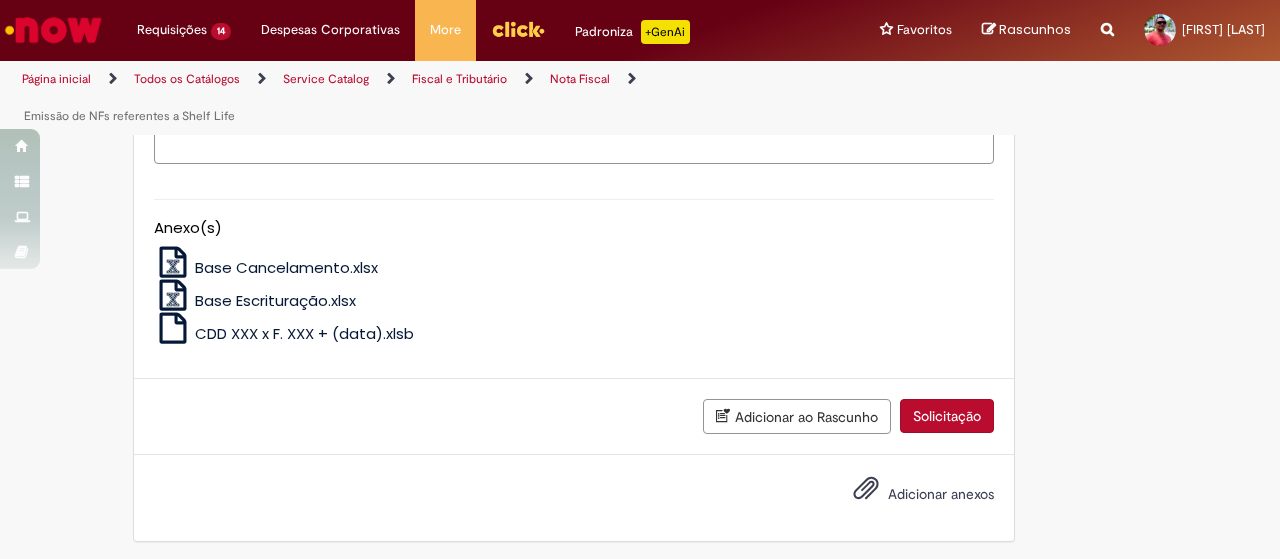 click on "Adicionar anexos" at bounding box center (941, 494) 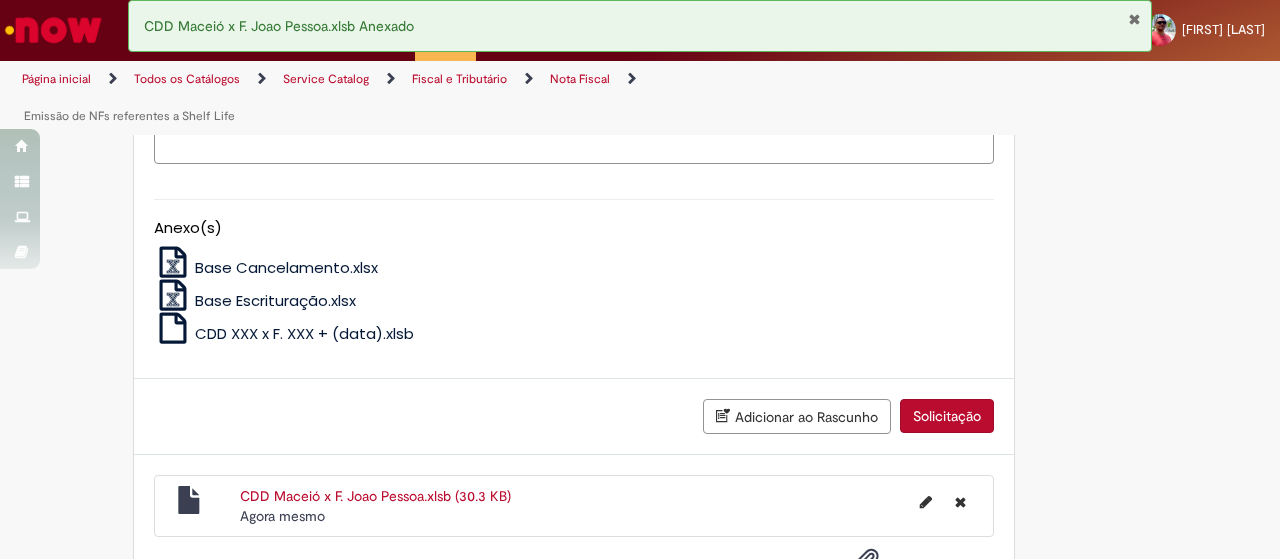 scroll, scrollTop: 1675, scrollLeft: 0, axis: vertical 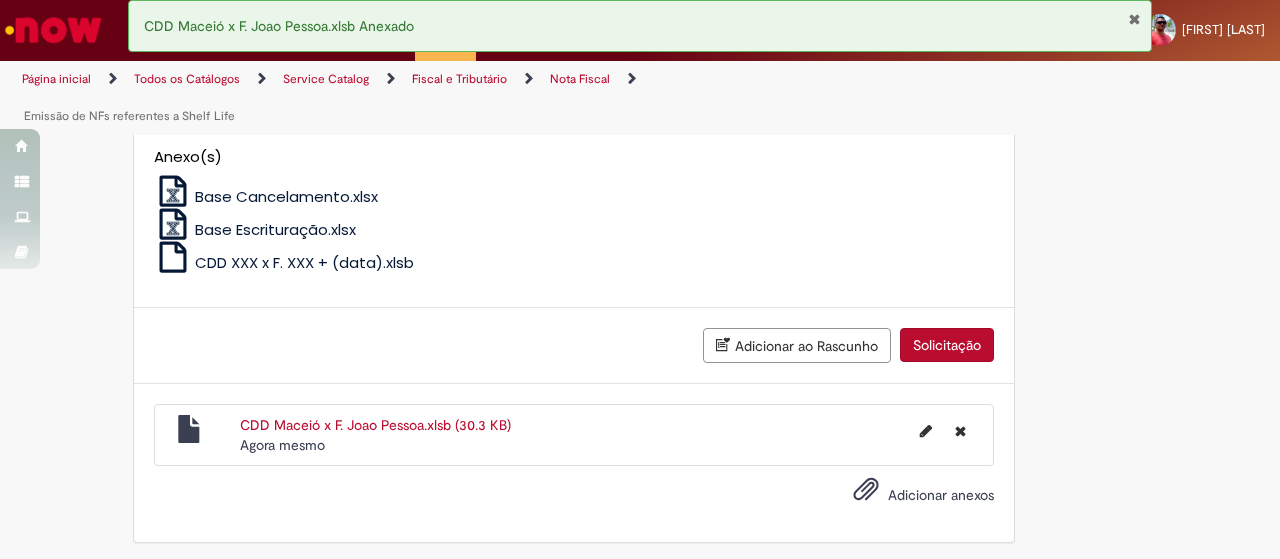 click on "Solicitação" at bounding box center [947, 345] 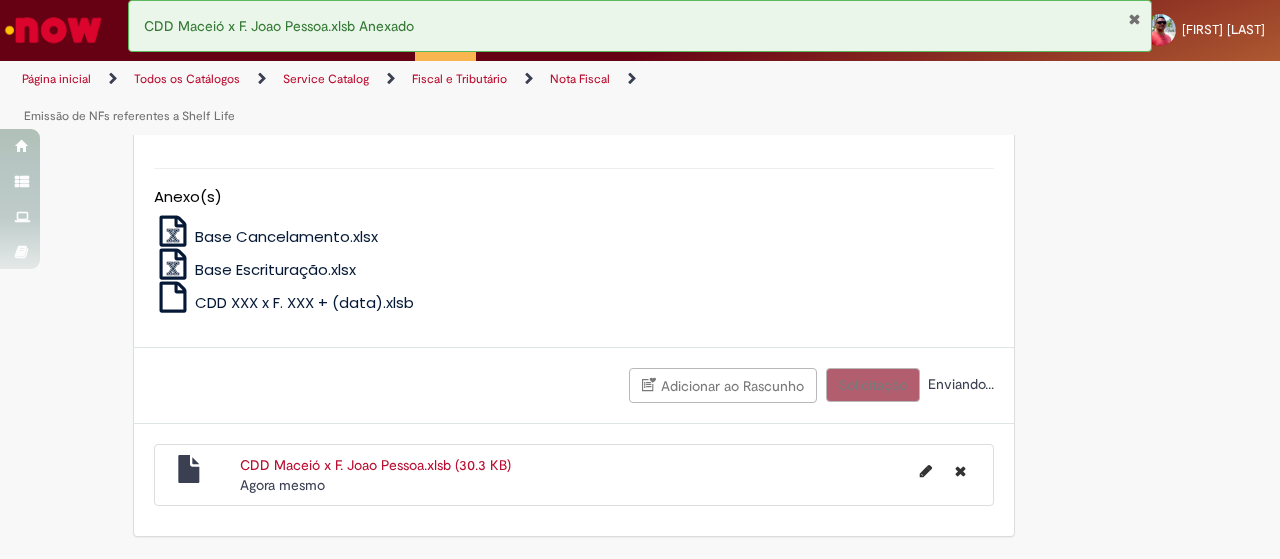 scroll, scrollTop: 1629, scrollLeft: 0, axis: vertical 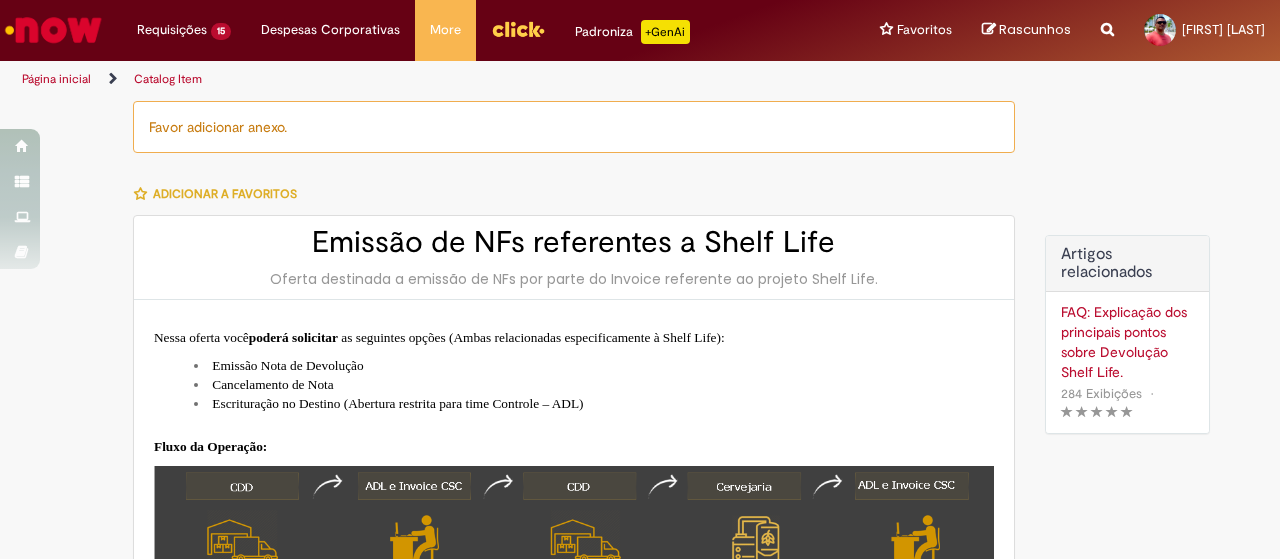 type on "********" 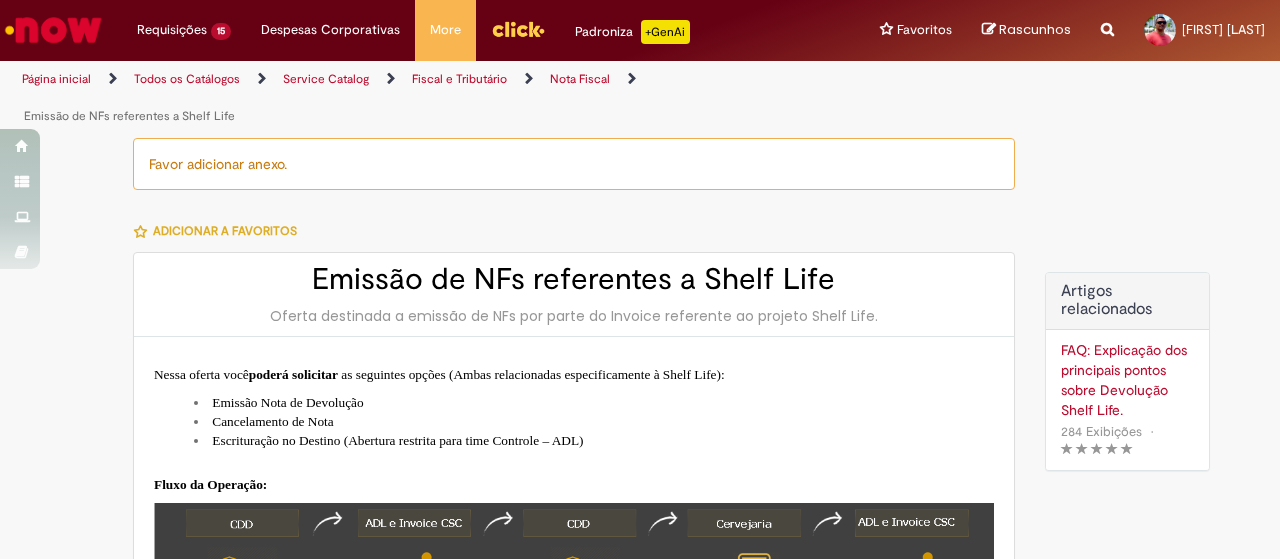 type on "**********" 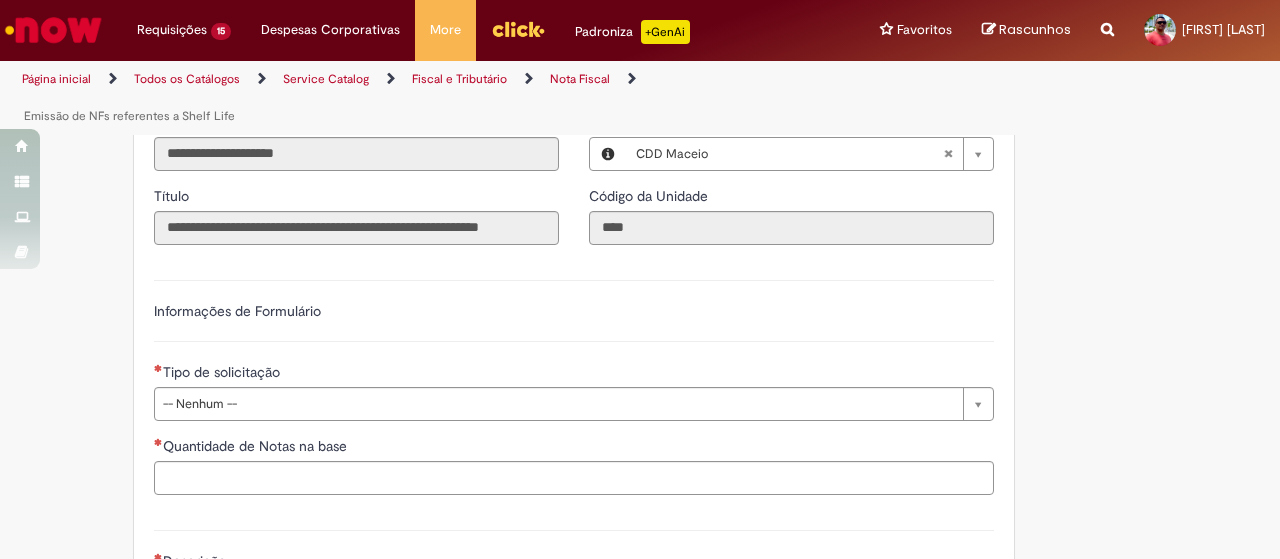 scroll, scrollTop: 1142, scrollLeft: 0, axis: vertical 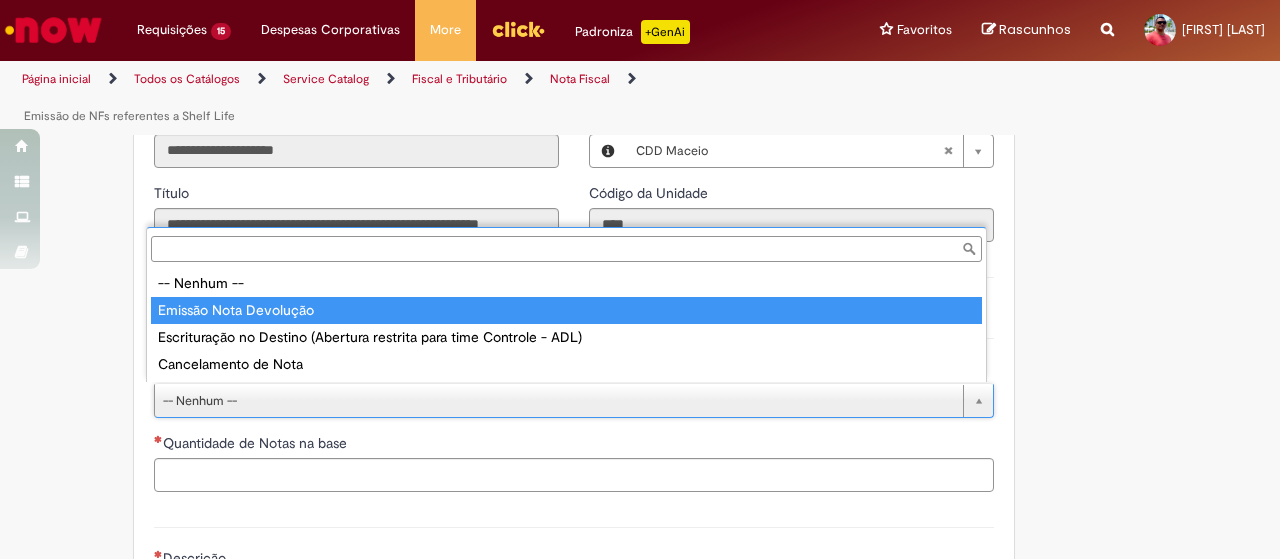 type on "**********" 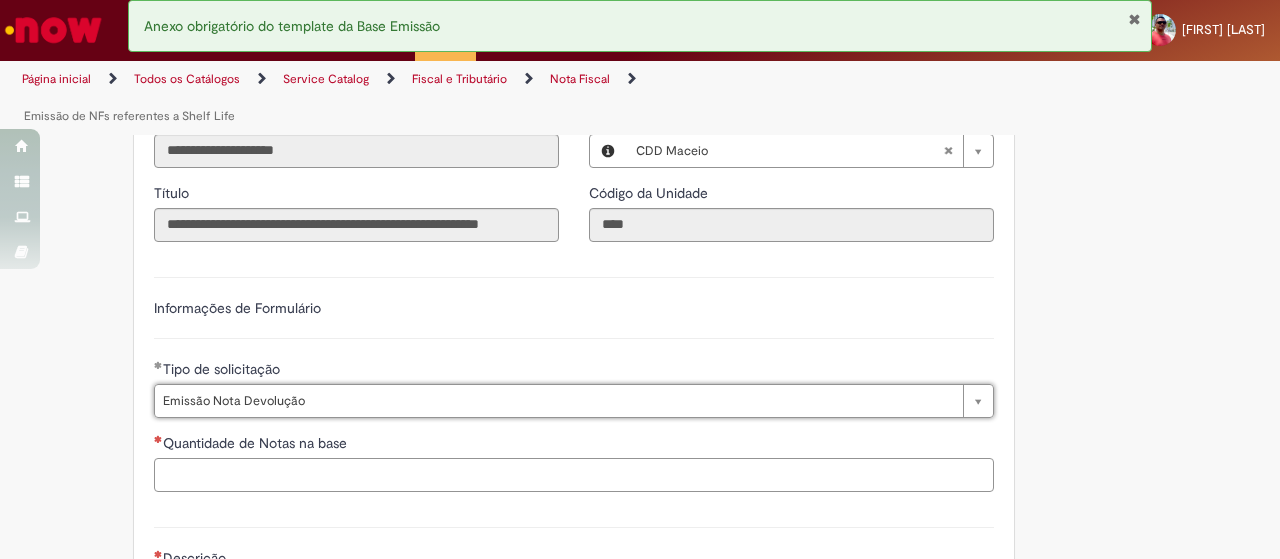 click on "Quantidade de Notas na base" at bounding box center [574, 475] 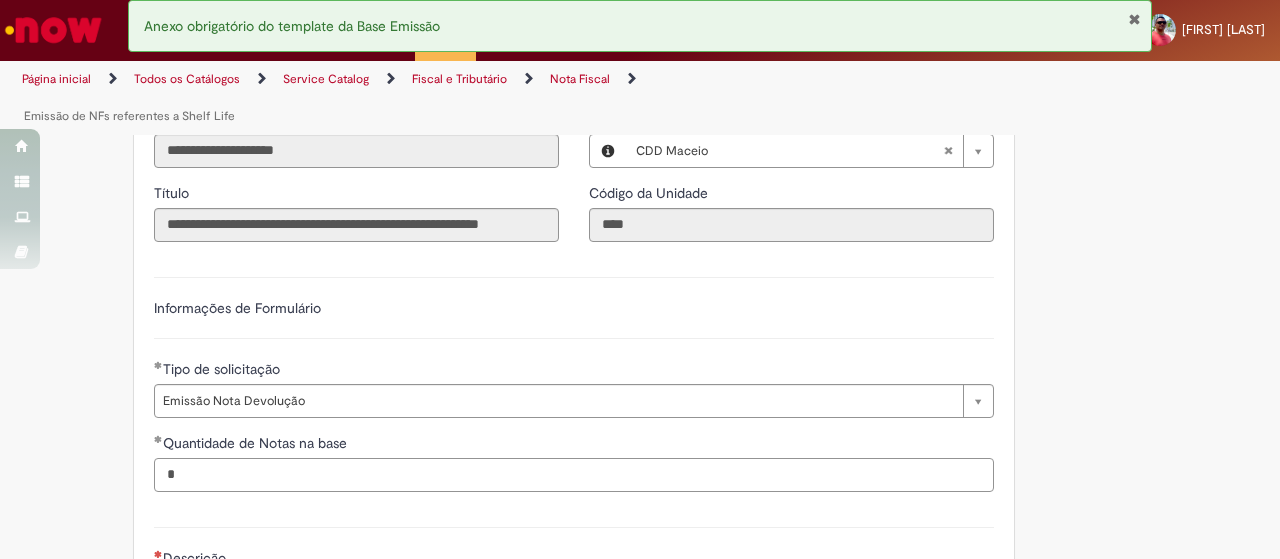 type on "*" 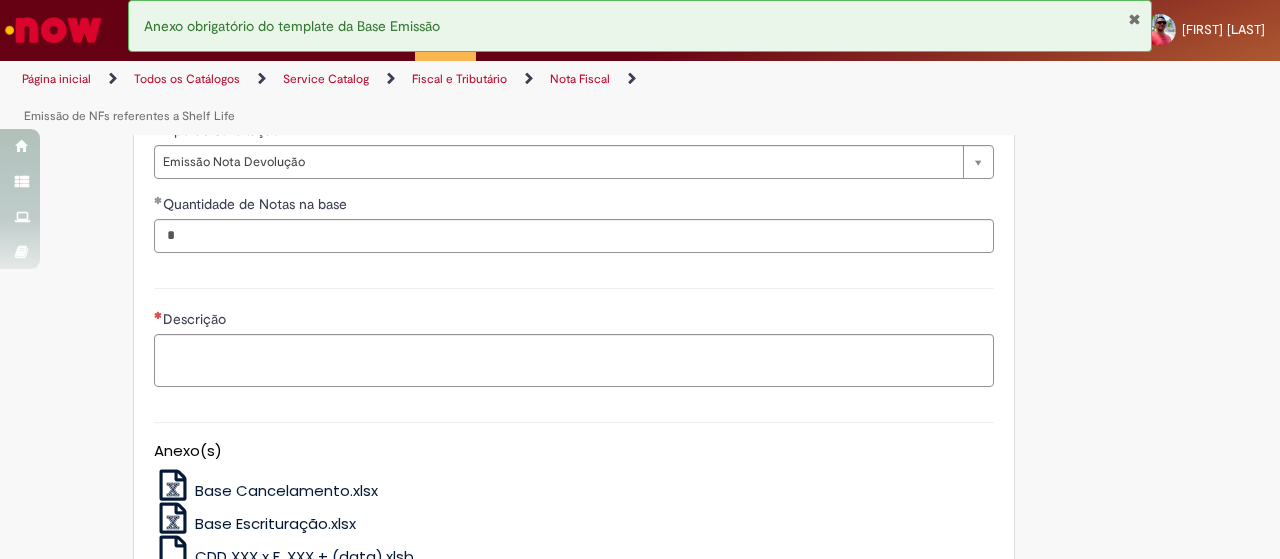 scroll, scrollTop: 1384, scrollLeft: 0, axis: vertical 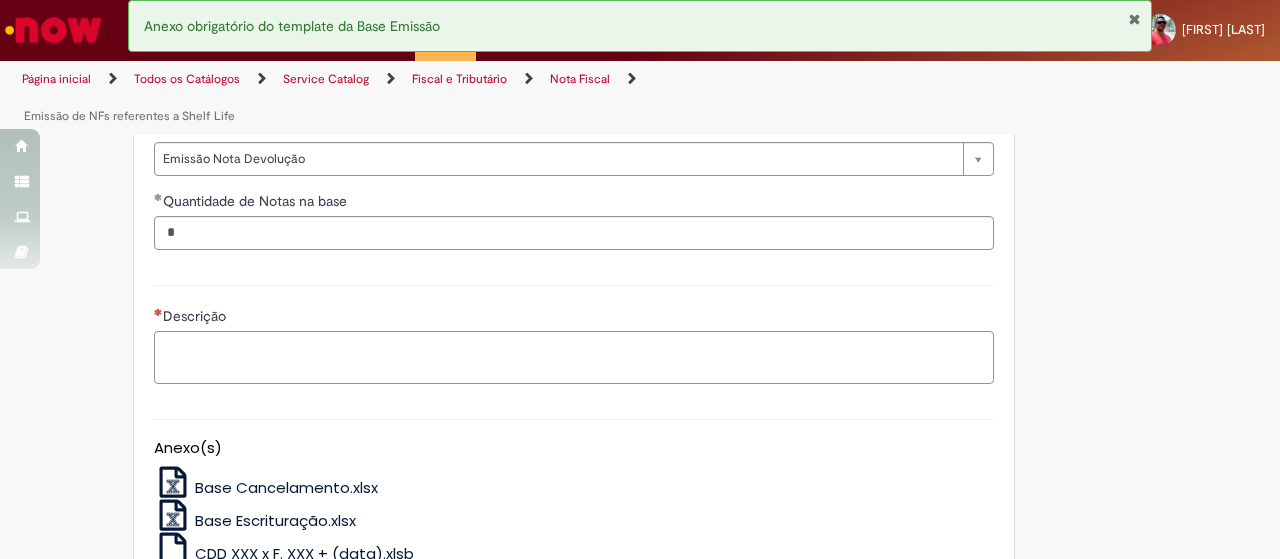 click on "Descrição" at bounding box center (574, 357) 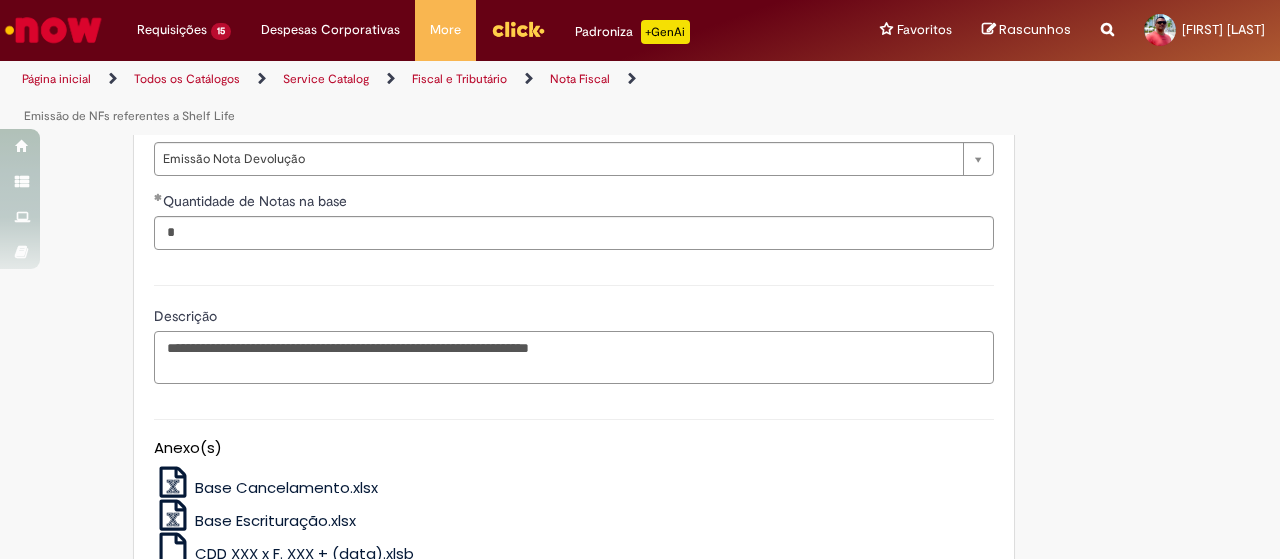 type on "**********" 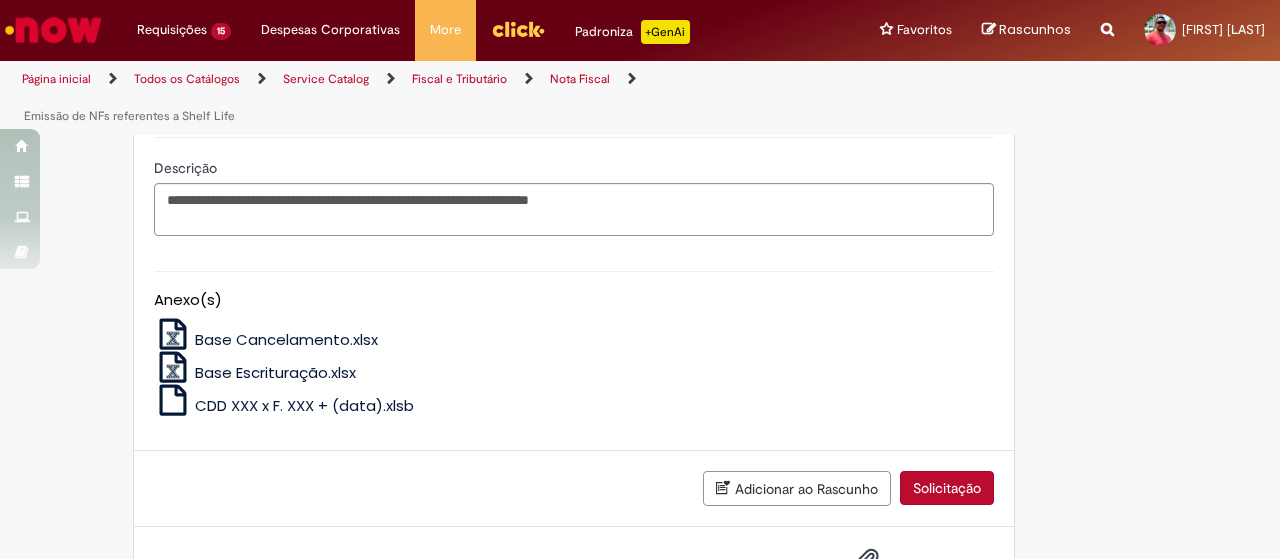 scroll, scrollTop: 1581, scrollLeft: 0, axis: vertical 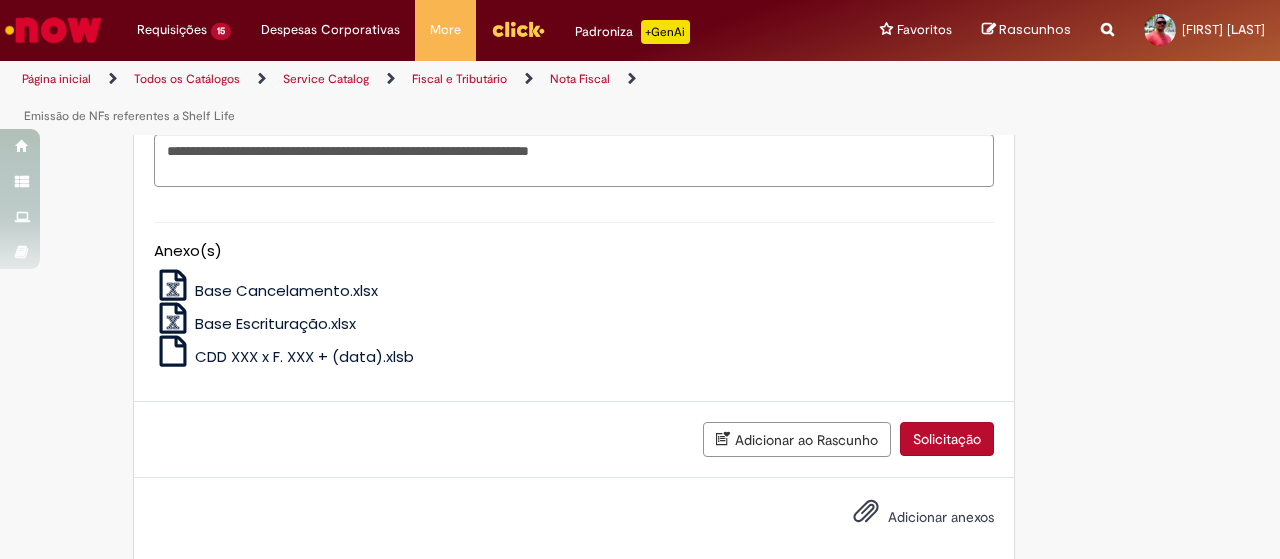 click on "Adicionar anexos" at bounding box center [941, 517] 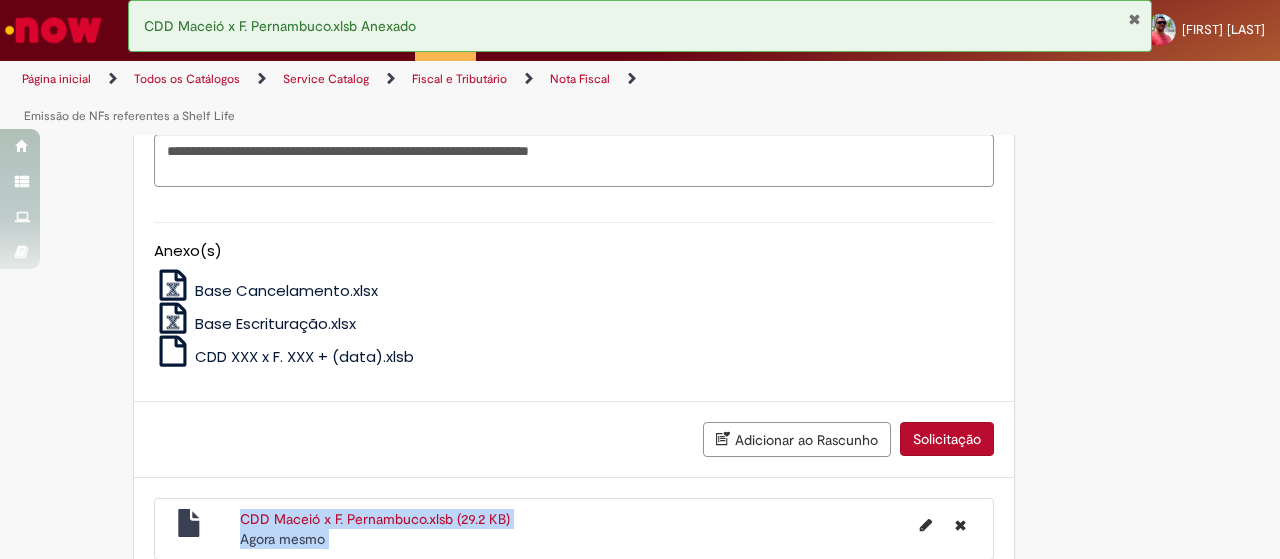 drag, startPoint x: 1262, startPoint y: 459, endPoint x: 1278, endPoint y: 503, distance: 46.818798 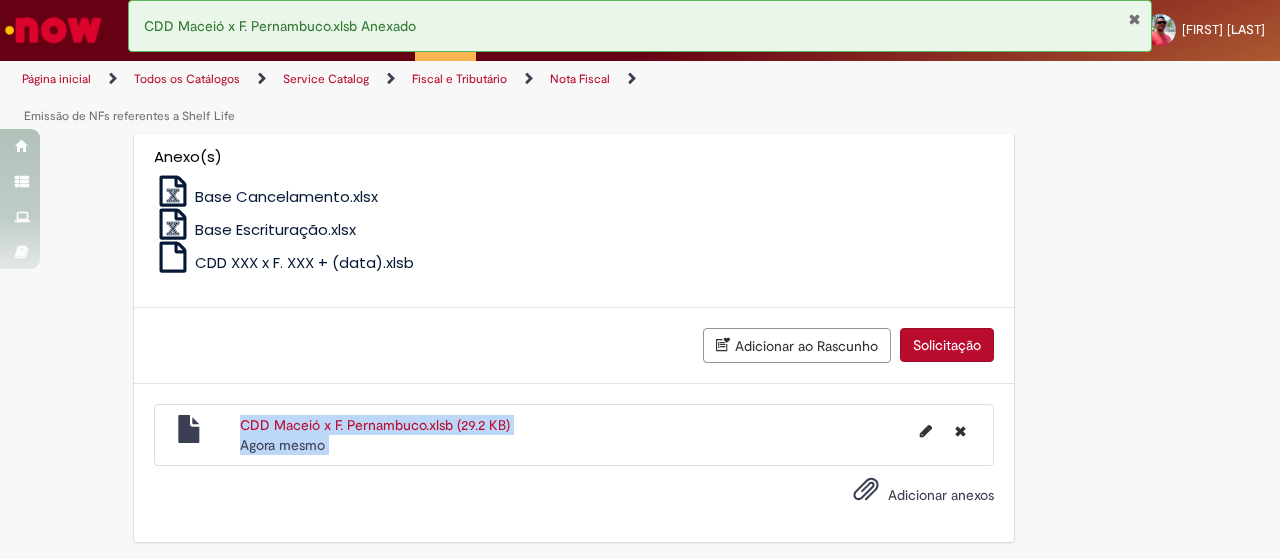 click on "Solicitação" at bounding box center (947, 345) 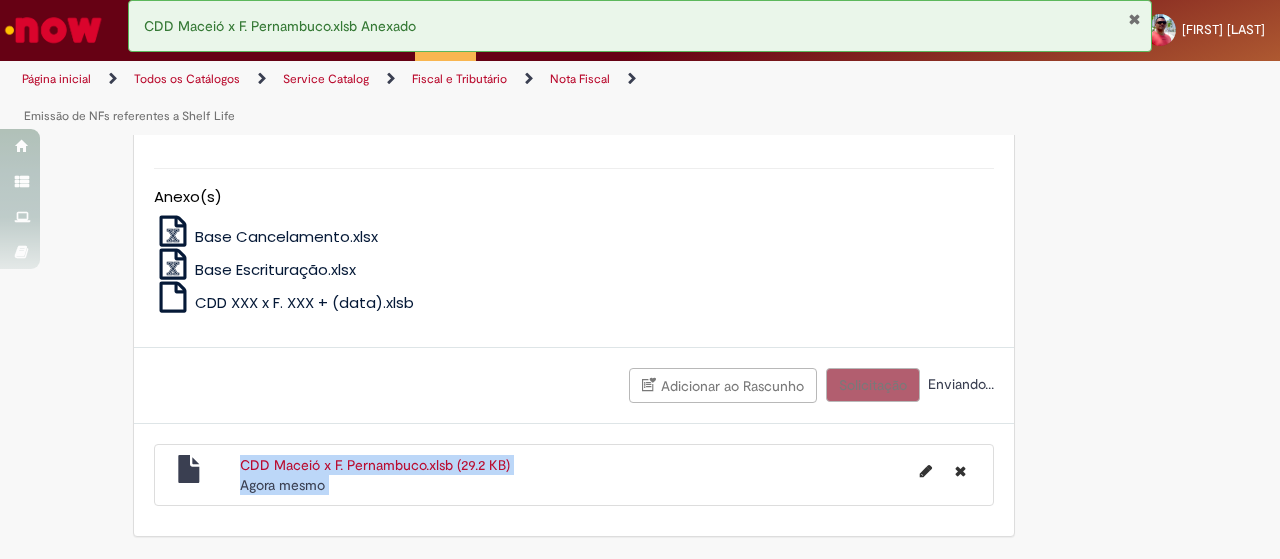 scroll, scrollTop: 1629, scrollLeft: 0, axis: vertical 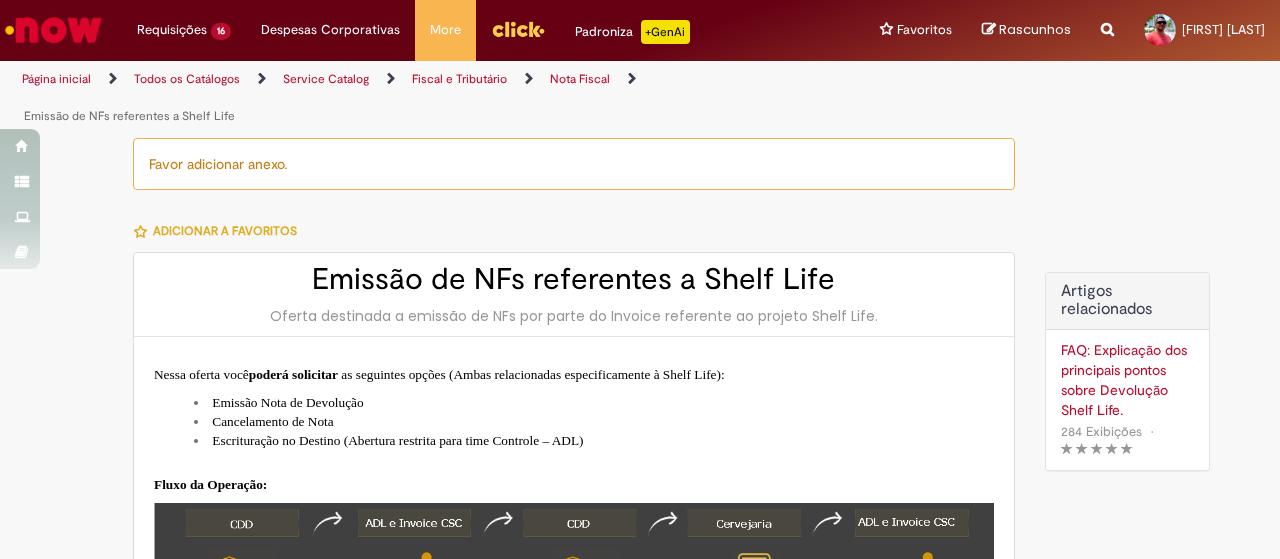 type on "********" 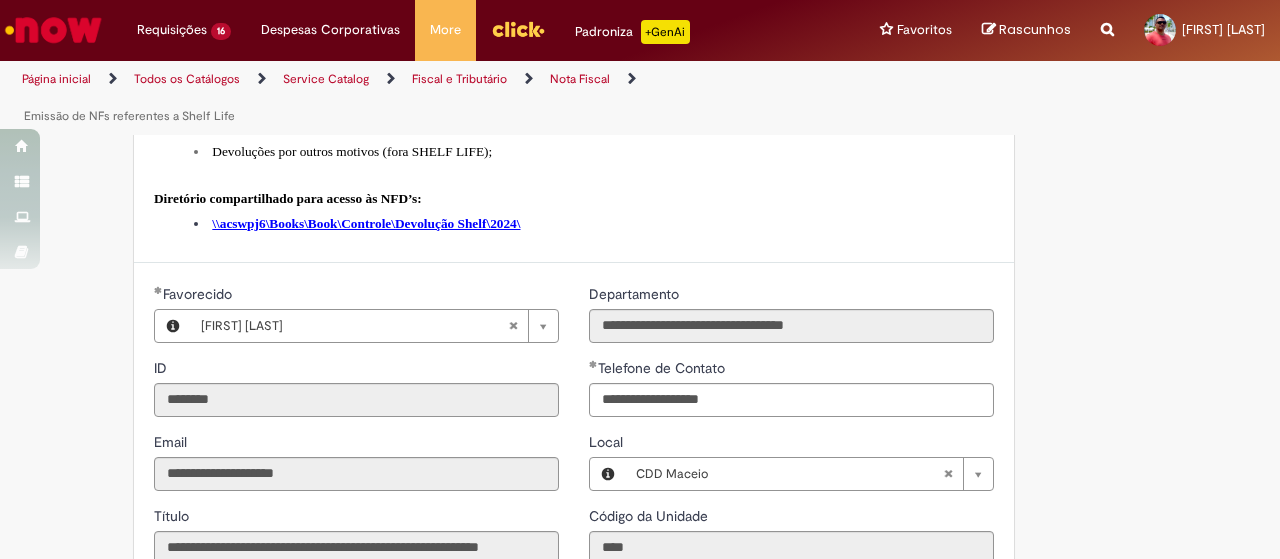 scroll, scrollTop: 826, scrollLeft: 0, axis: vertical 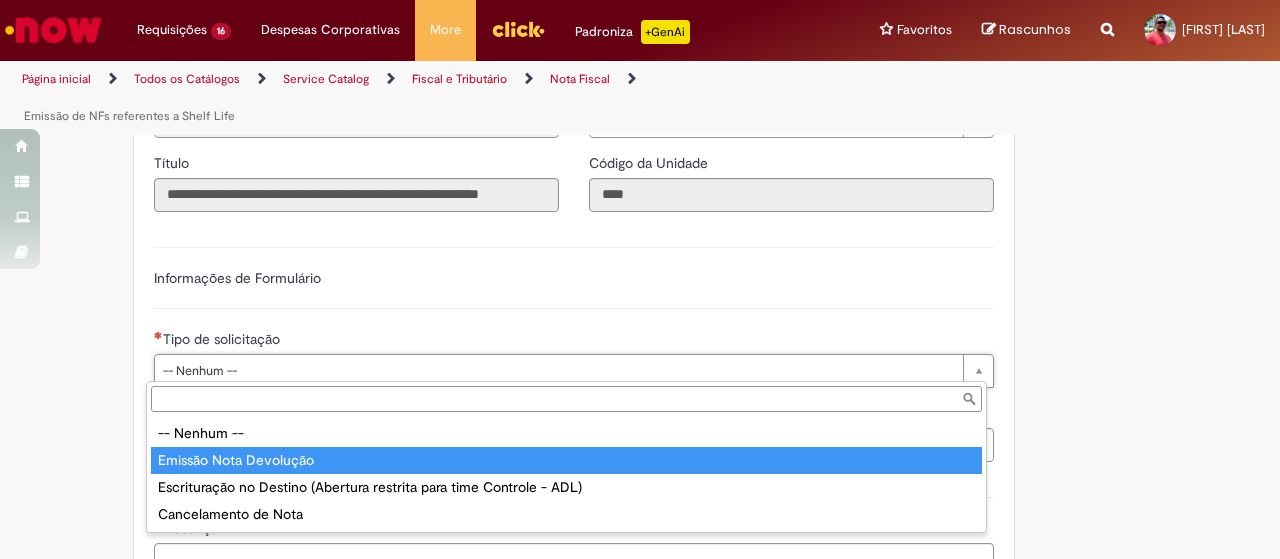 type on "**********" 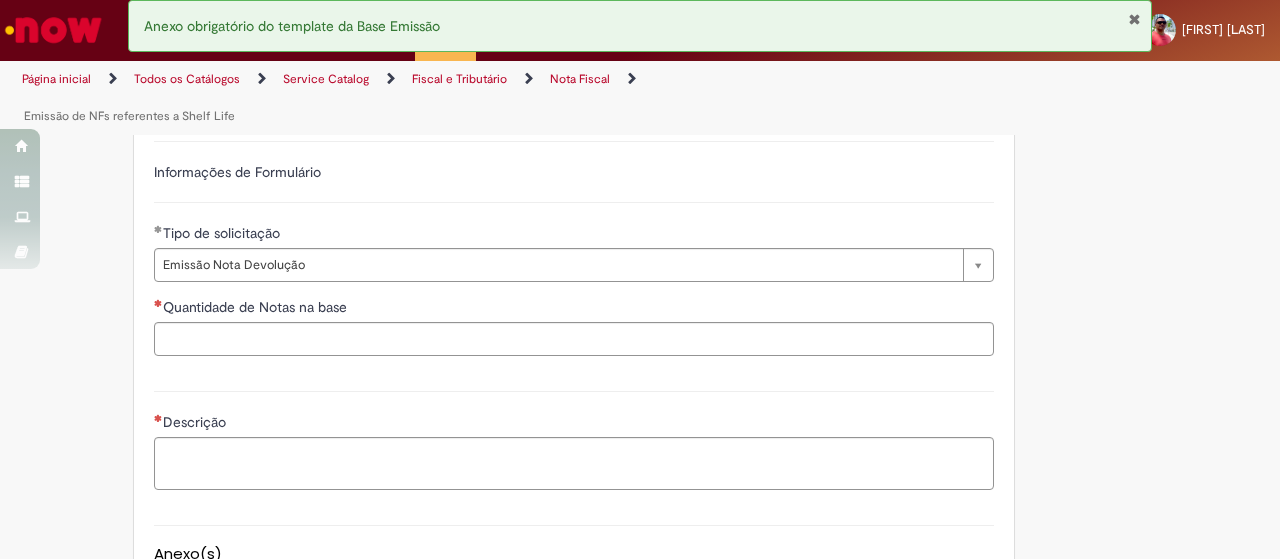 scroll, scrollTop: 1358, scrollLeft: 0, axis: vertical 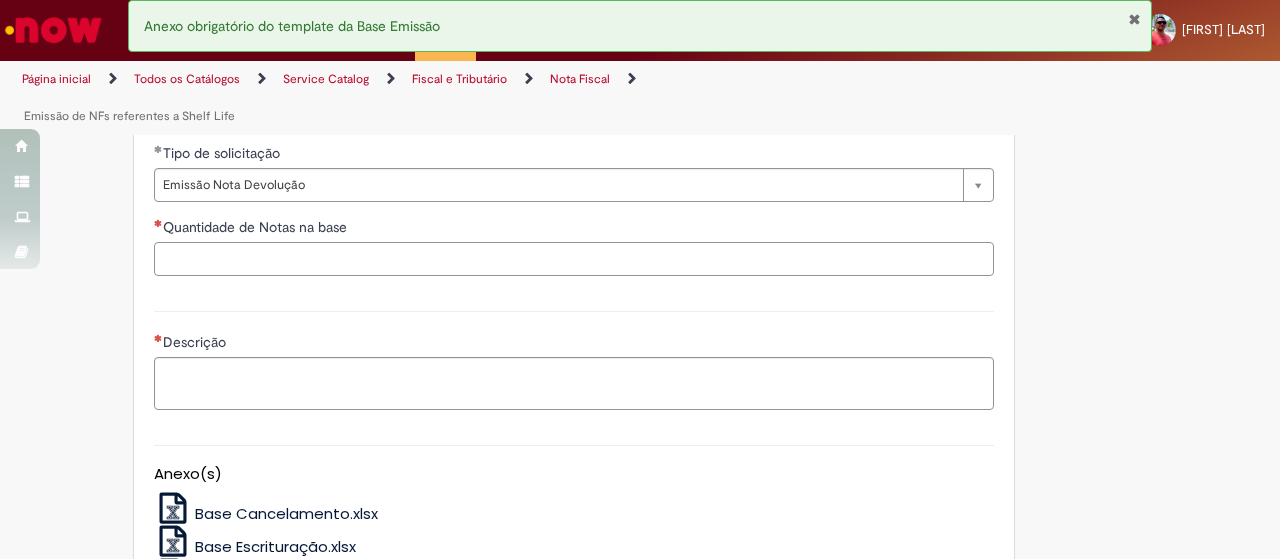 click on "Quantidade de Notas na base" at bounding box center [574, 259] 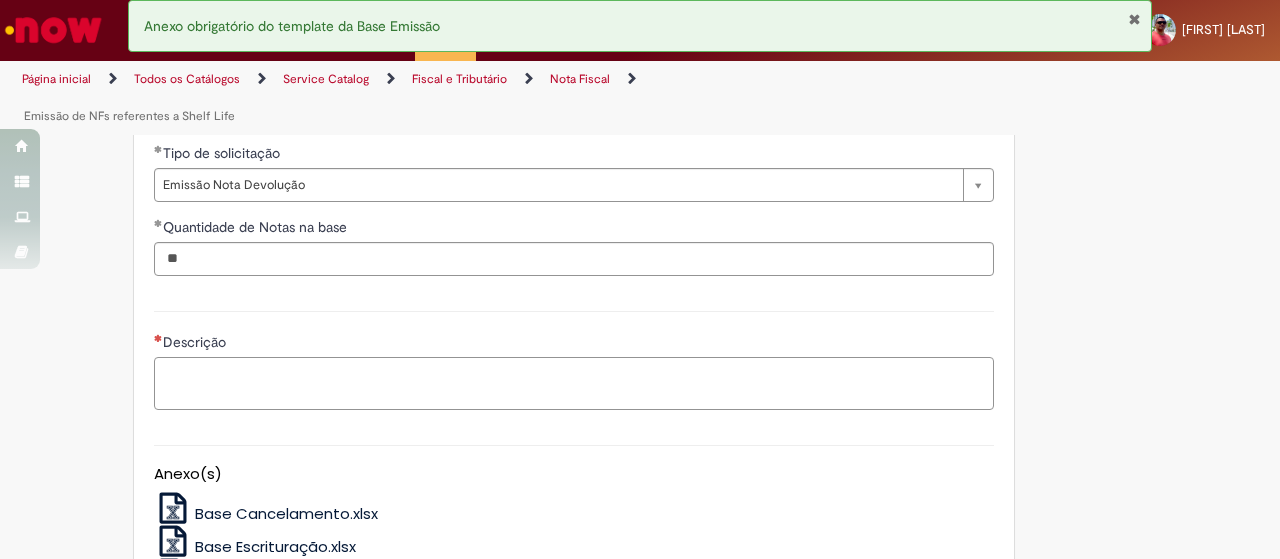 click on "Descrição" at bounding box center [574, 383] 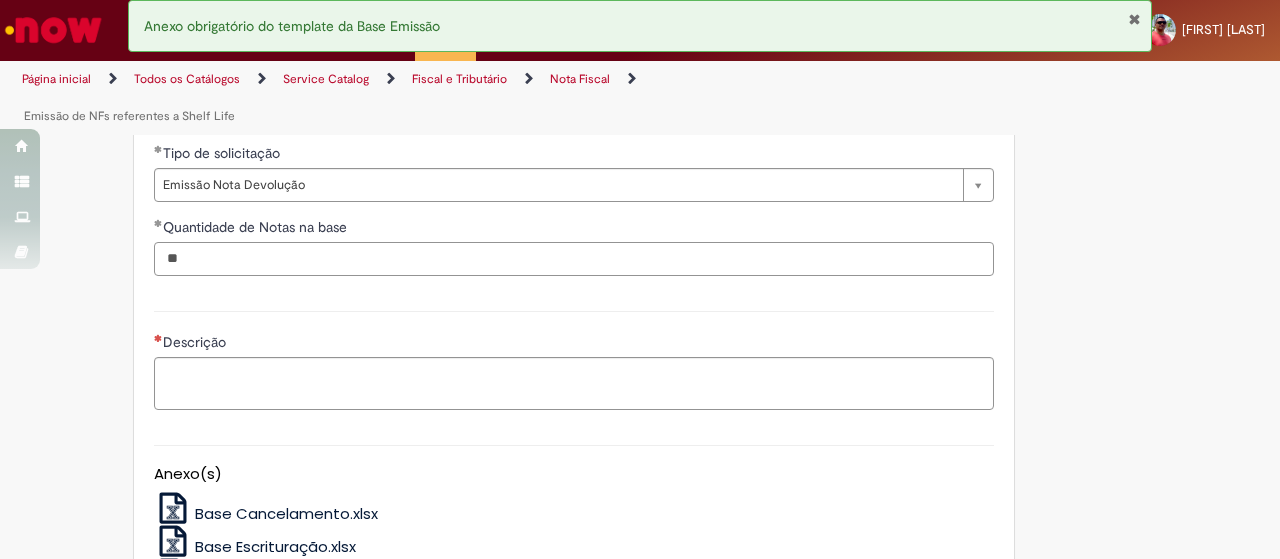 click on "**" at bounding box center (574, 259) 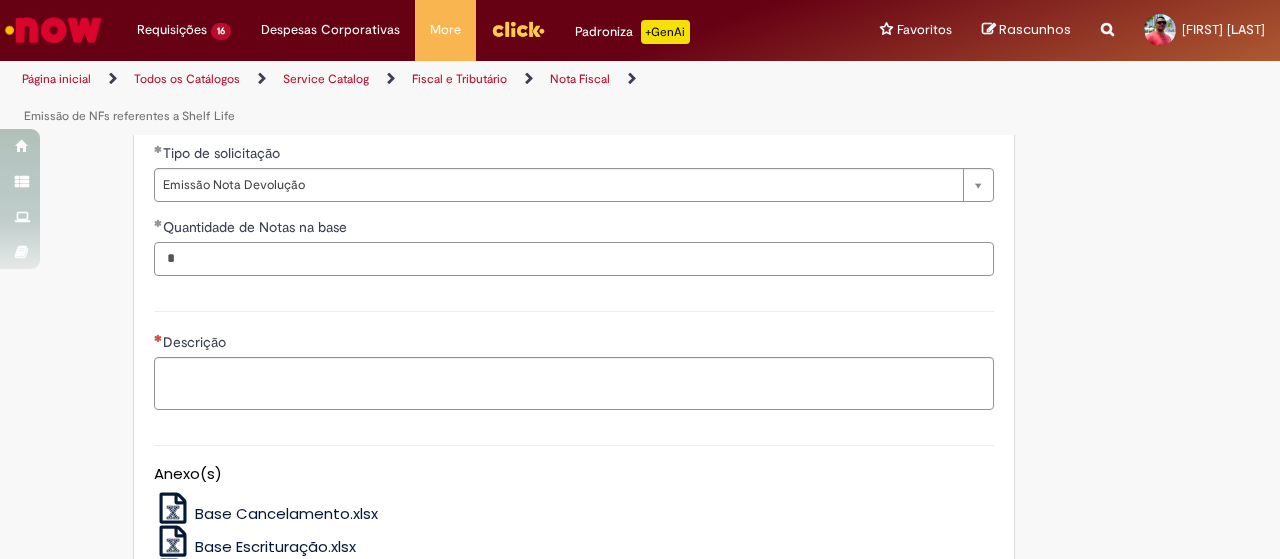 type on "*" 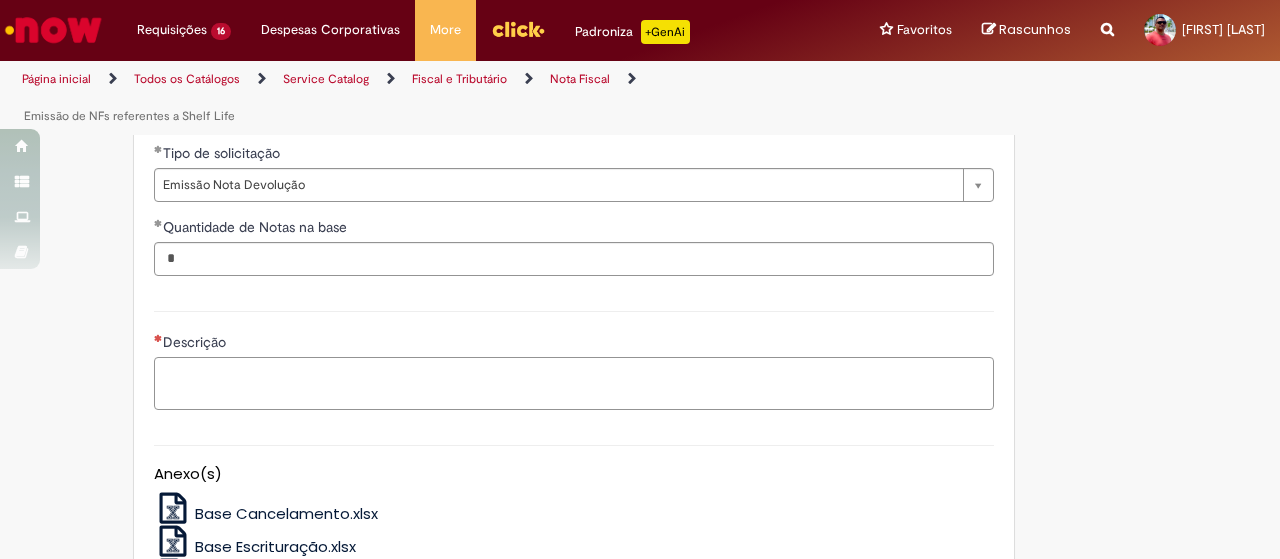 click on "Descrição" at bounding box center [574, 383] 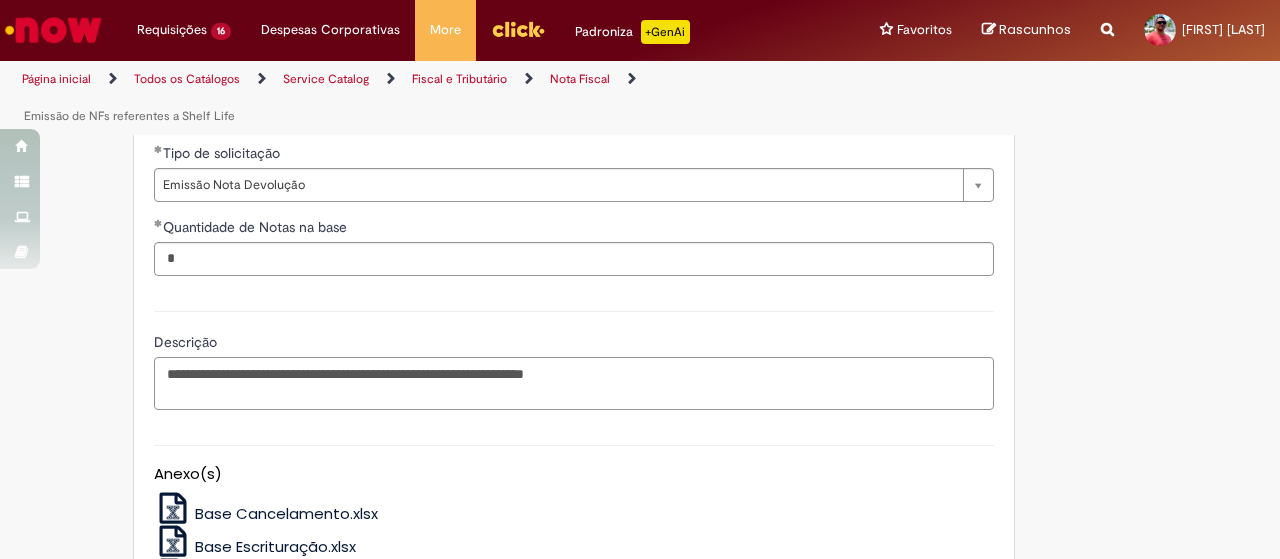 type on "**********" 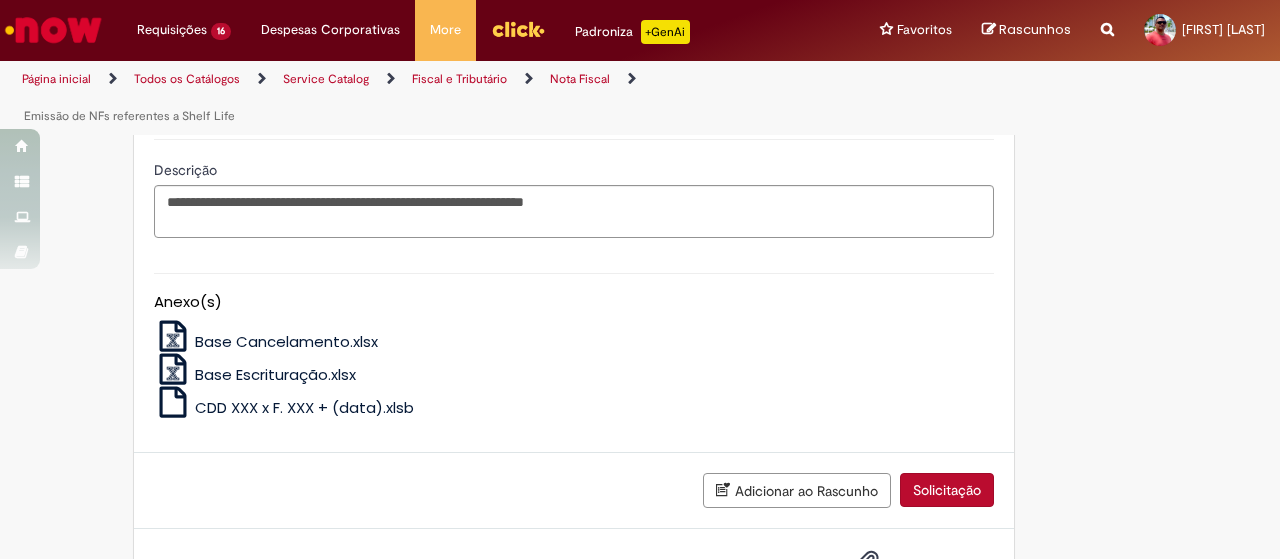 scroll, scrollTop: 1604, scrollLeft: 0, axis: vertical 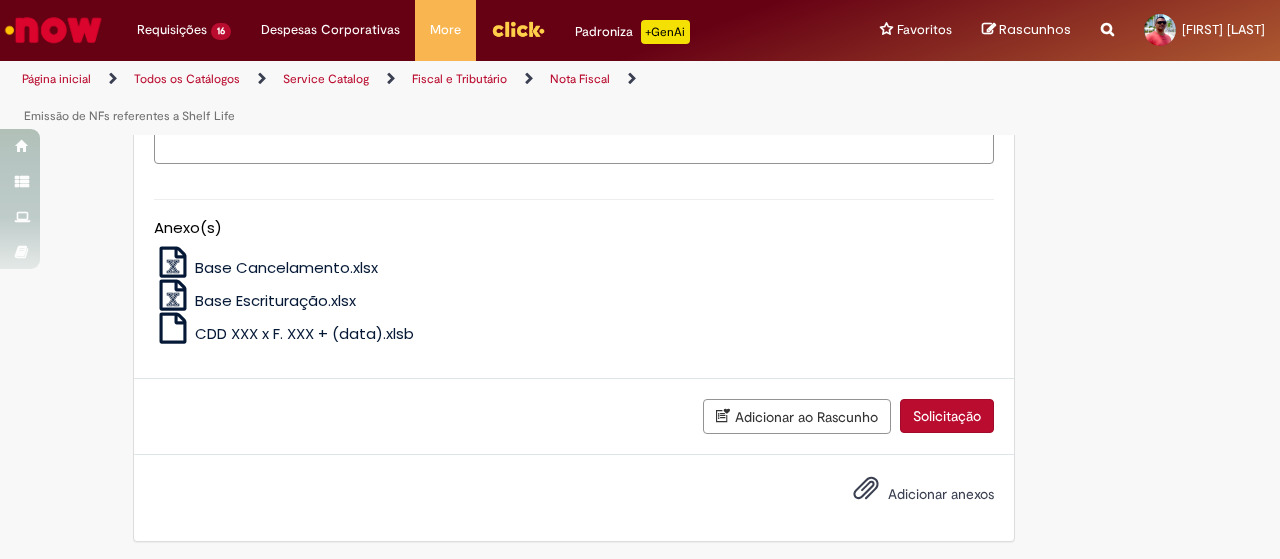 click on "Adicionar anexos" at bounding box center (941, 494) 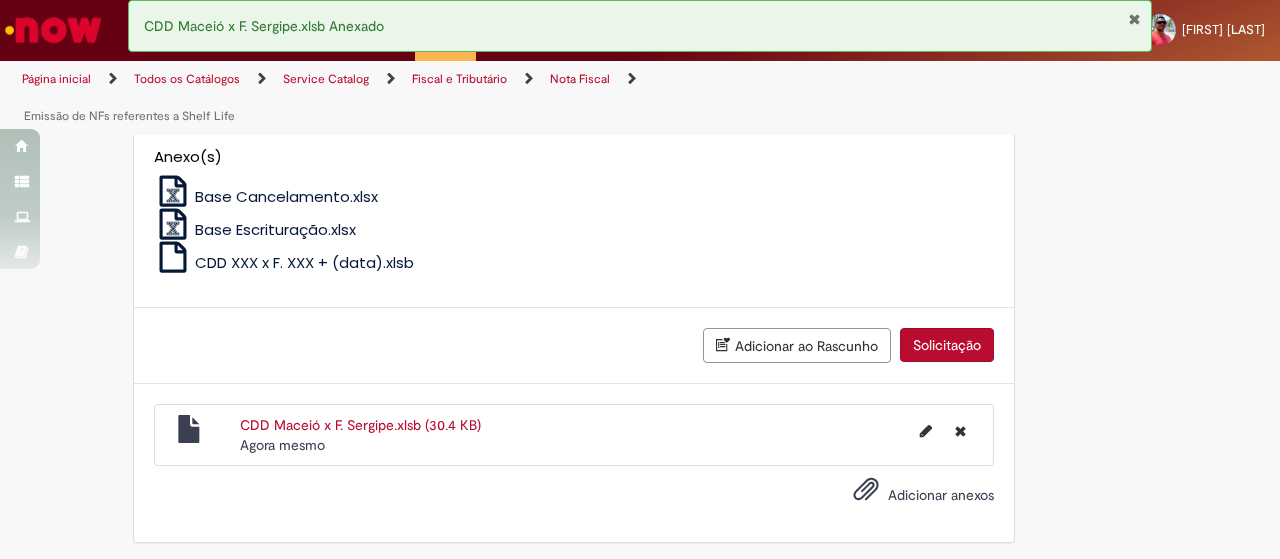 click on "Solicitação" at bounding box center [947, 345] 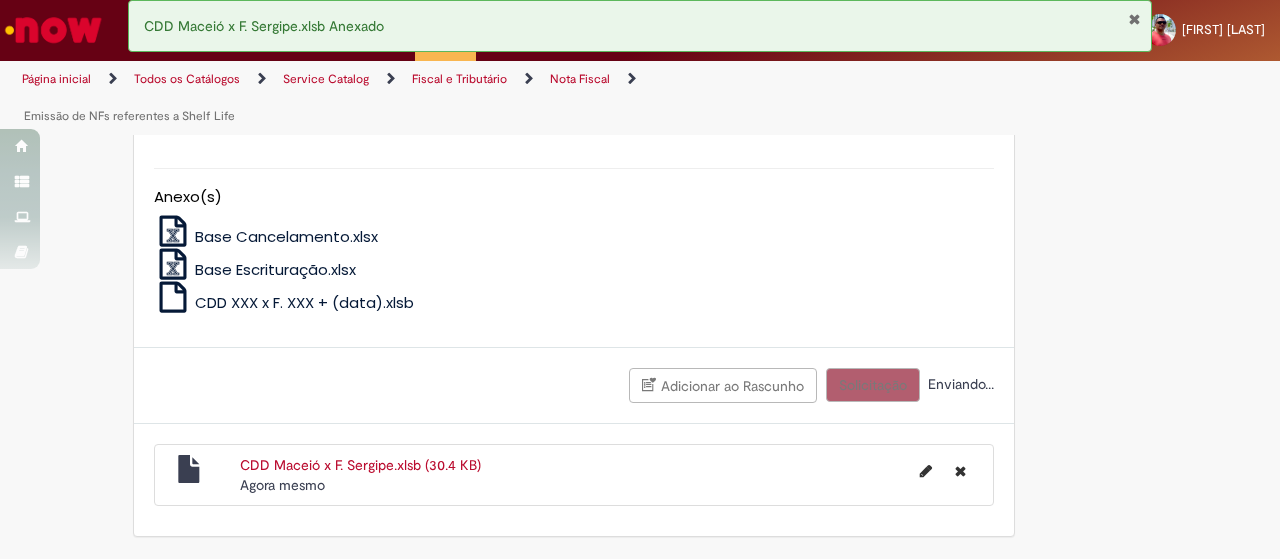scroll, scrollTop: 1629, scrollLeft: 0, axis: vertical 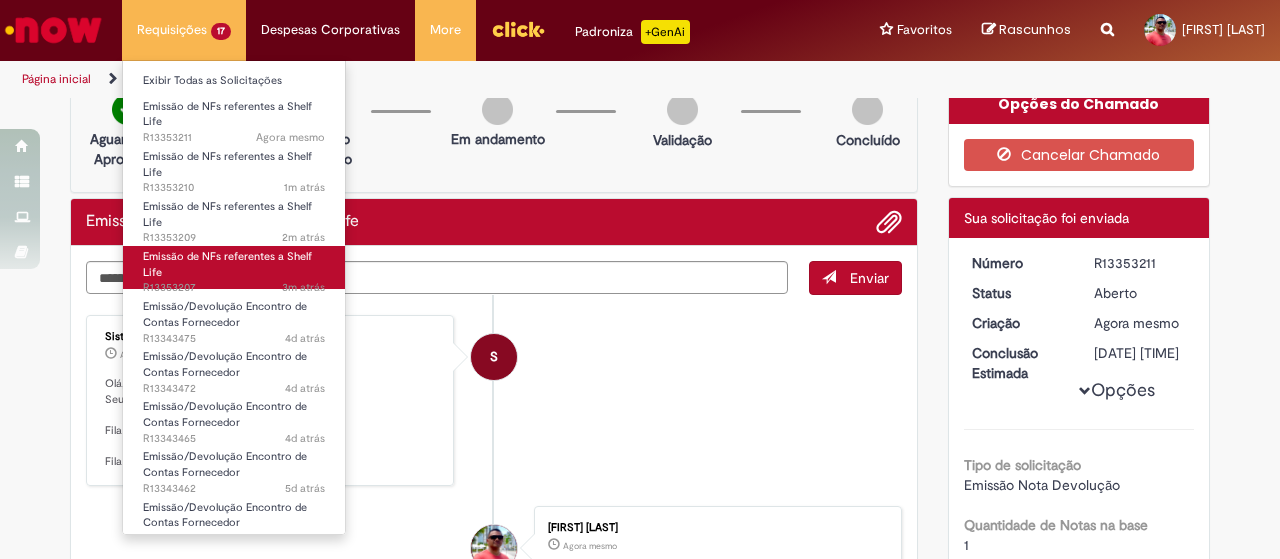 click on "Emissão de NFs referentes a Shelf Life" at bounding box center [227, 264] 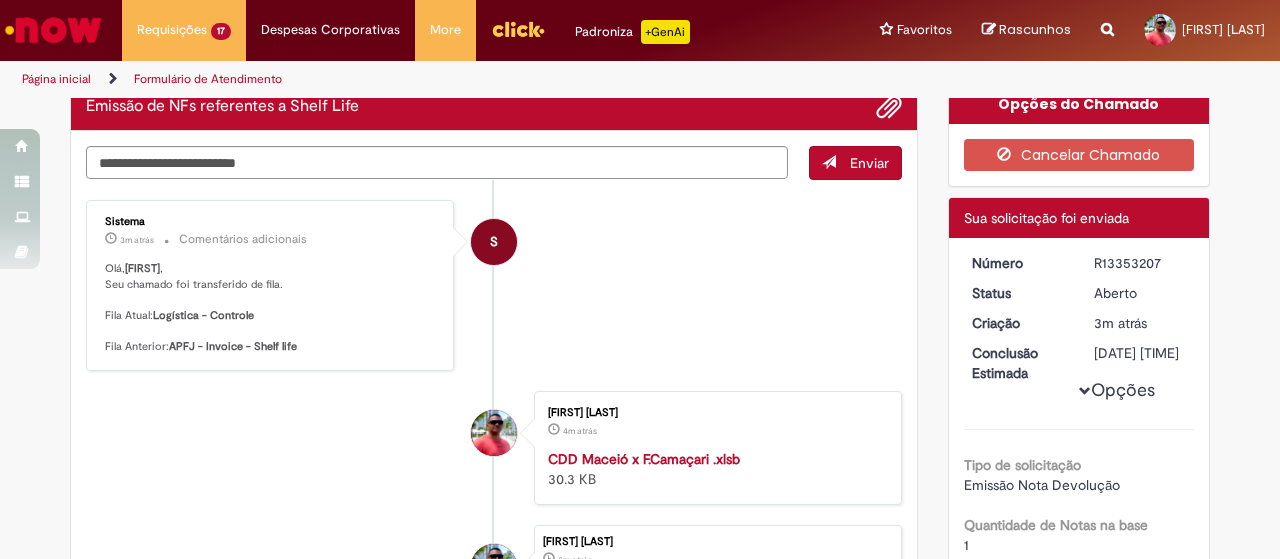 scroll, scrollTop: 0, scrollLeft: 0, axis: both 